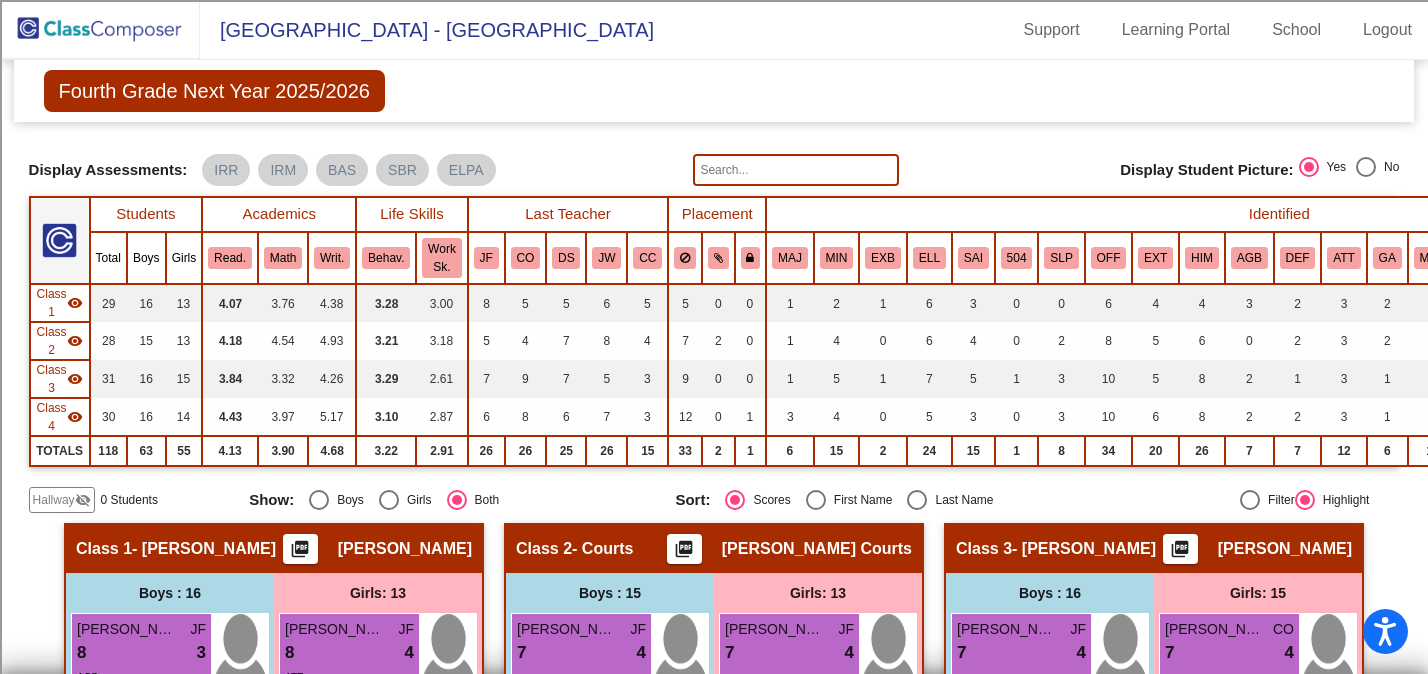scroll, scrollTop: 0, scrollLeft: 0, axis: both 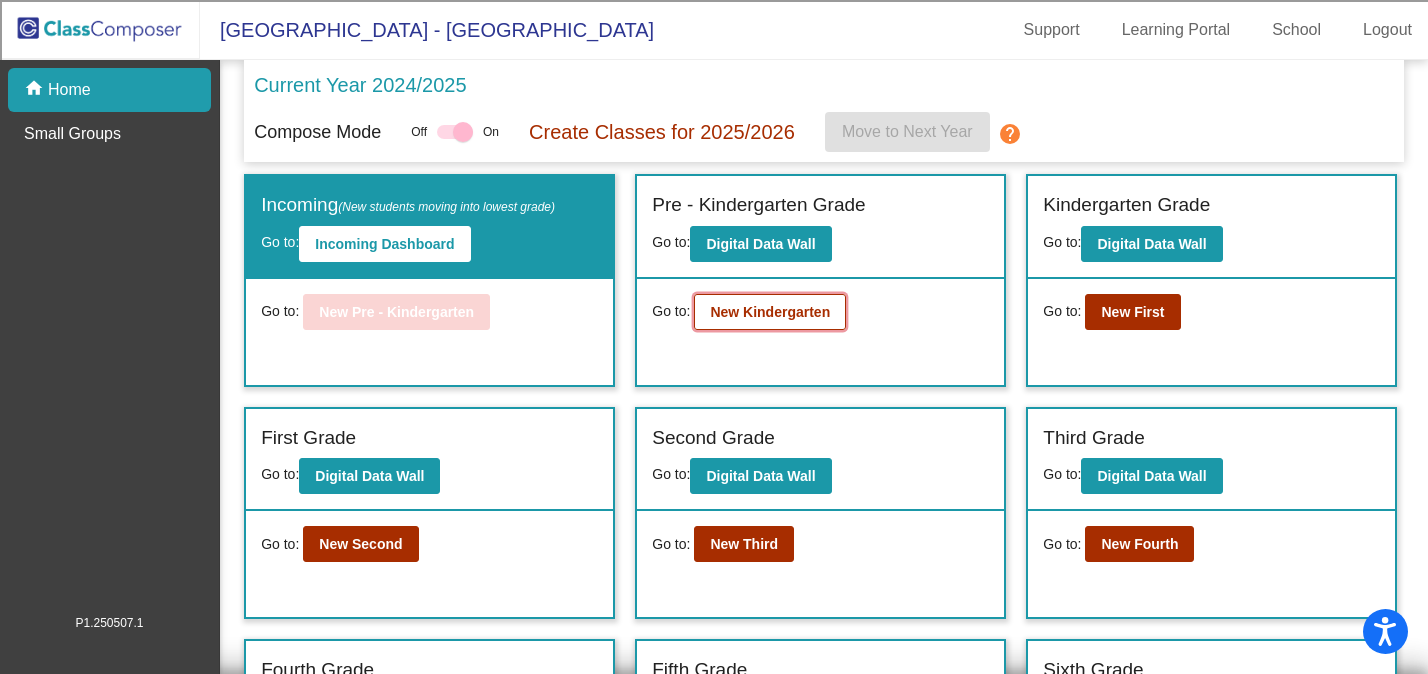 click on "New Kindergarten" 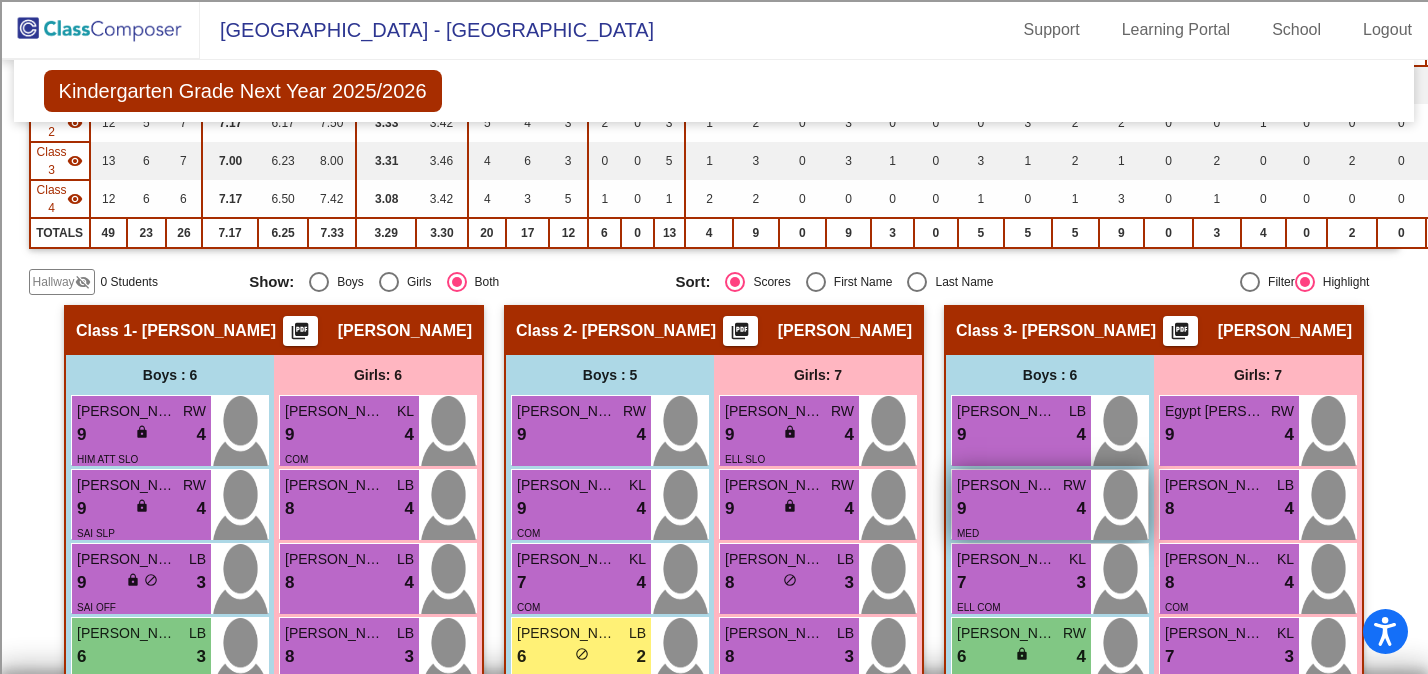 scroll, scrollTop: 209, scrollLeft: 0, axis: vertical 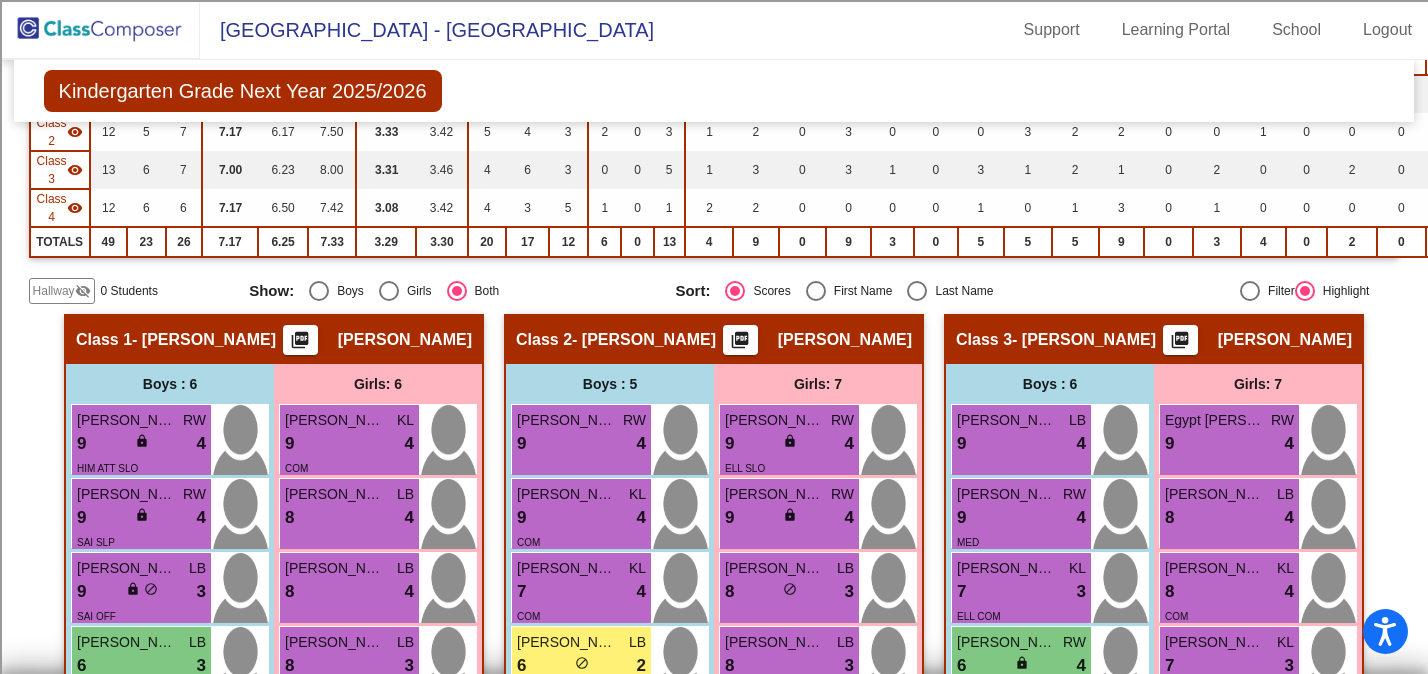 click 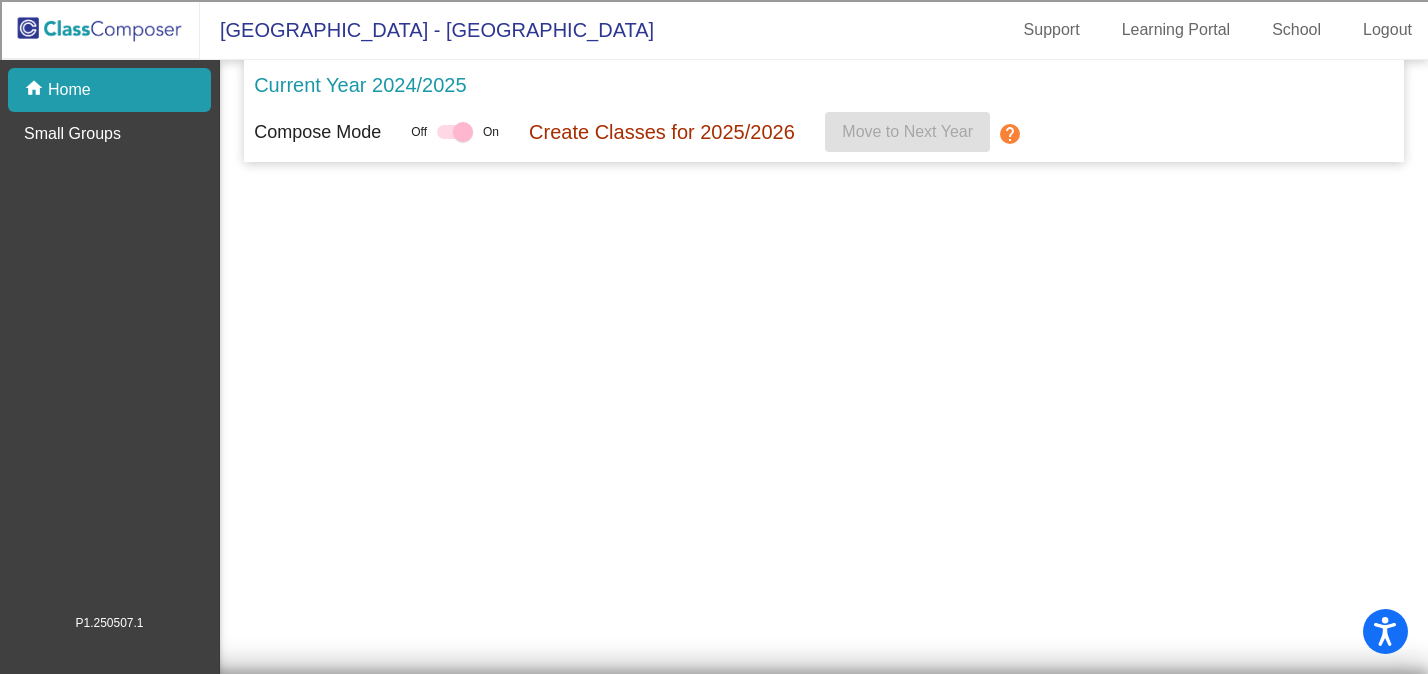 scroll, scrollTop: 0, scrollLeft: 0, axis: both 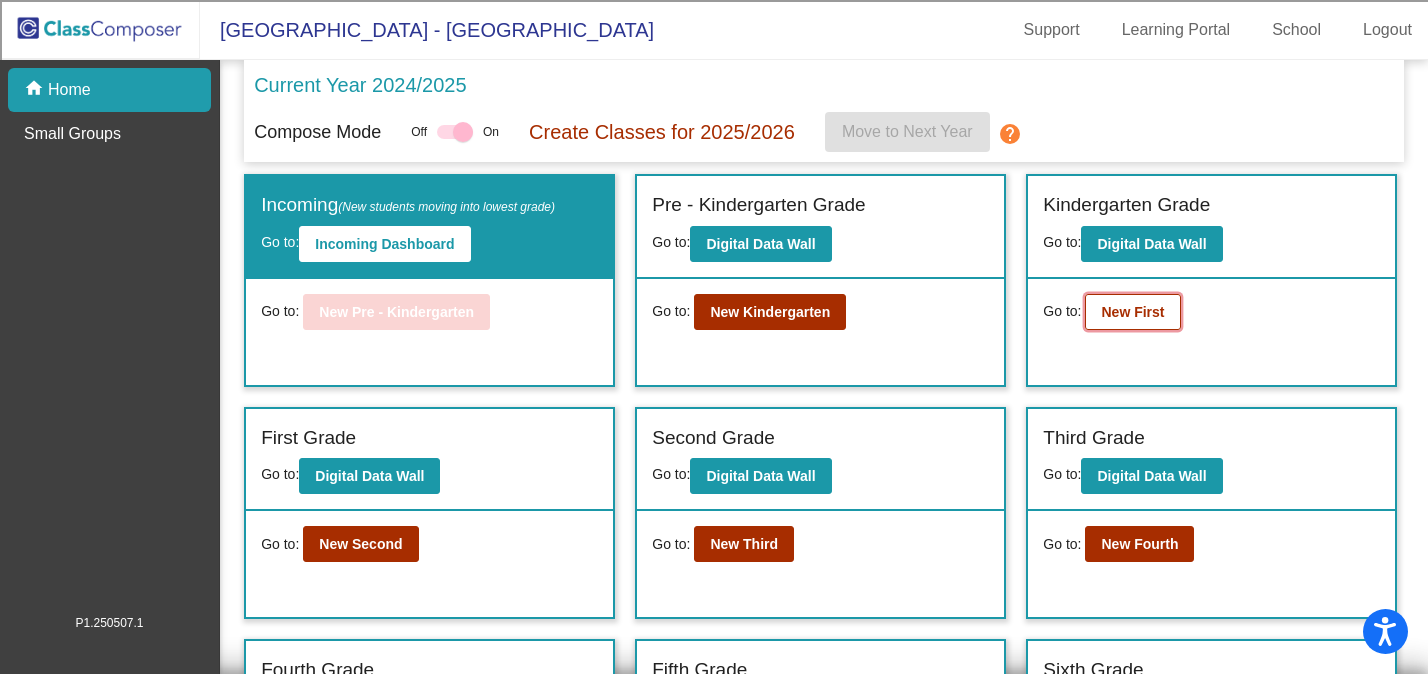 click on "New First" 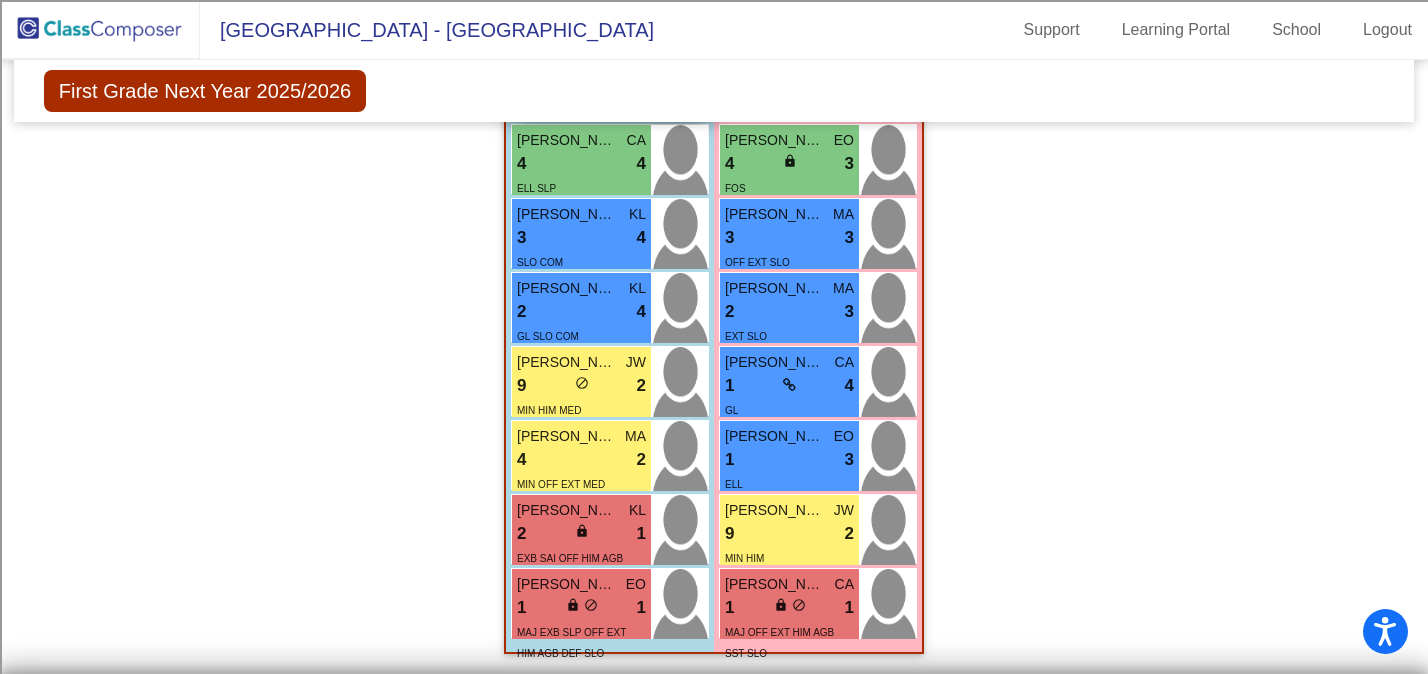 scroll, scrollTop: 1878, scrollLeft: 0, axis: vertical 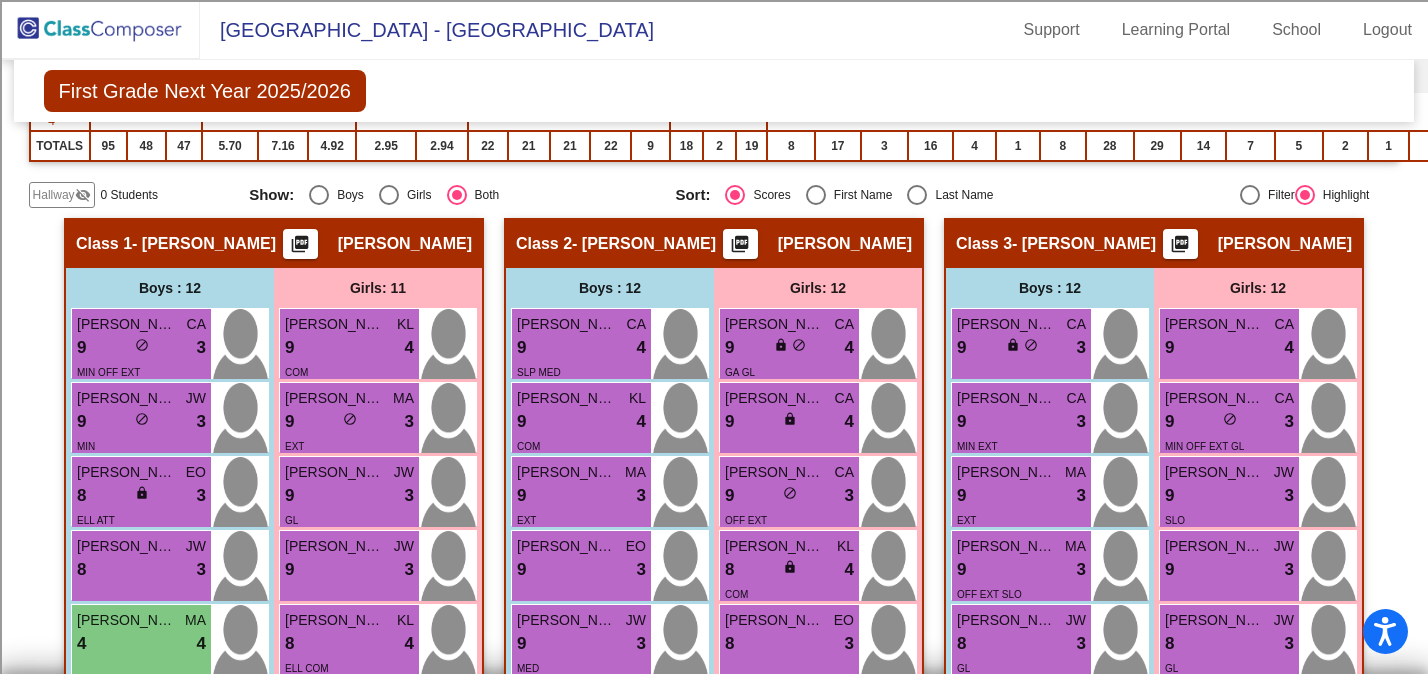 click 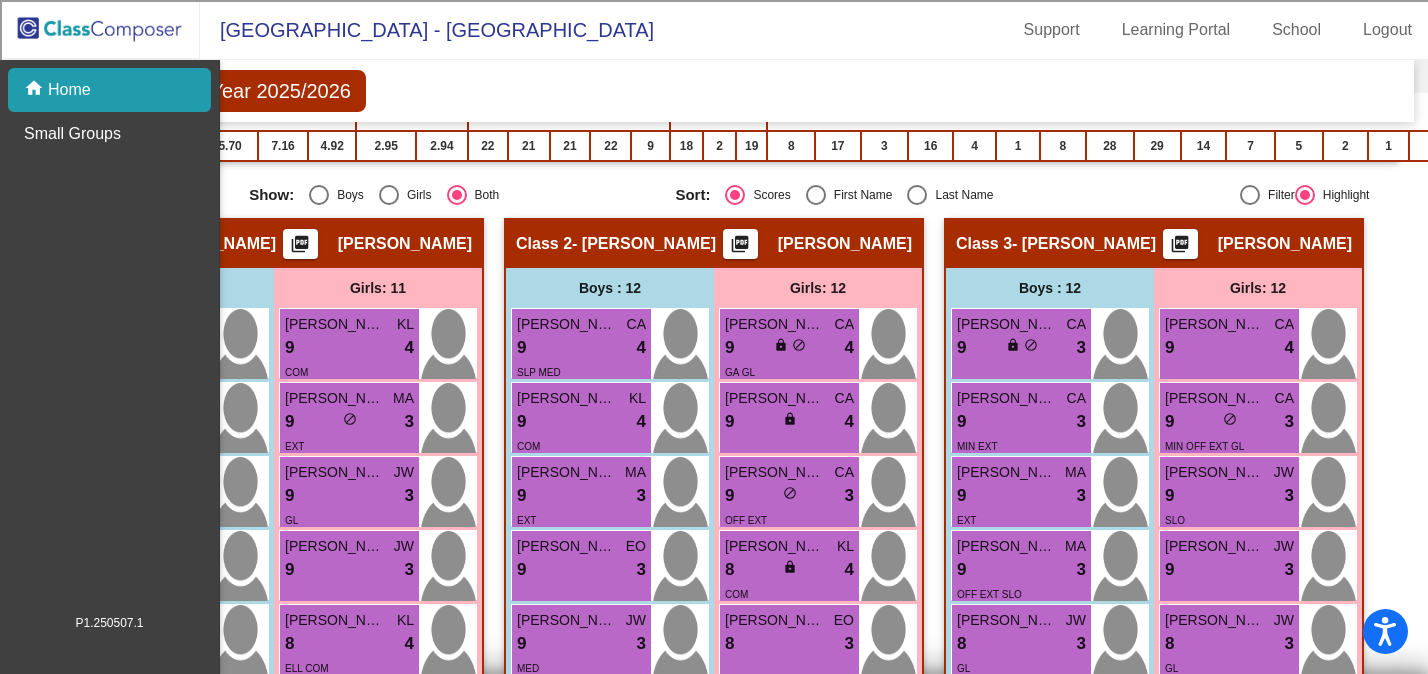 scroll, scrollTop: 0, scrollLeft: 0, axis: both 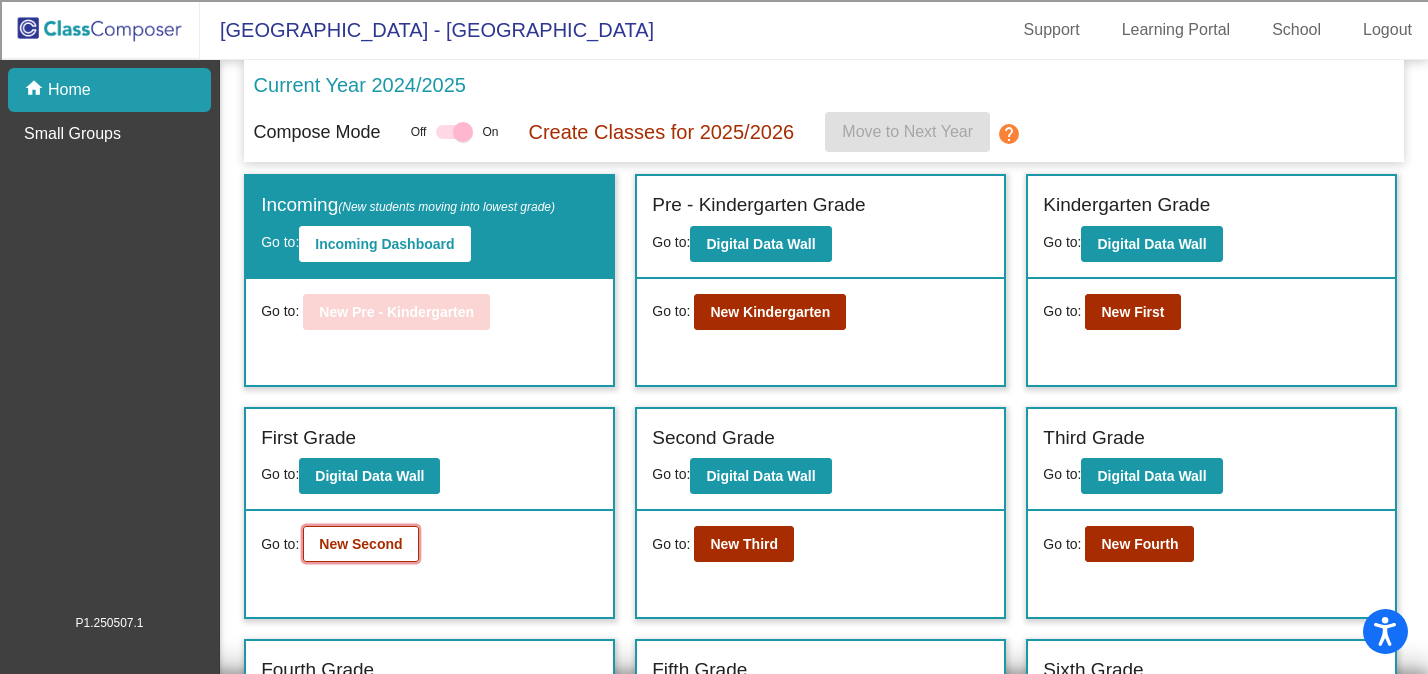 click on "New Second" 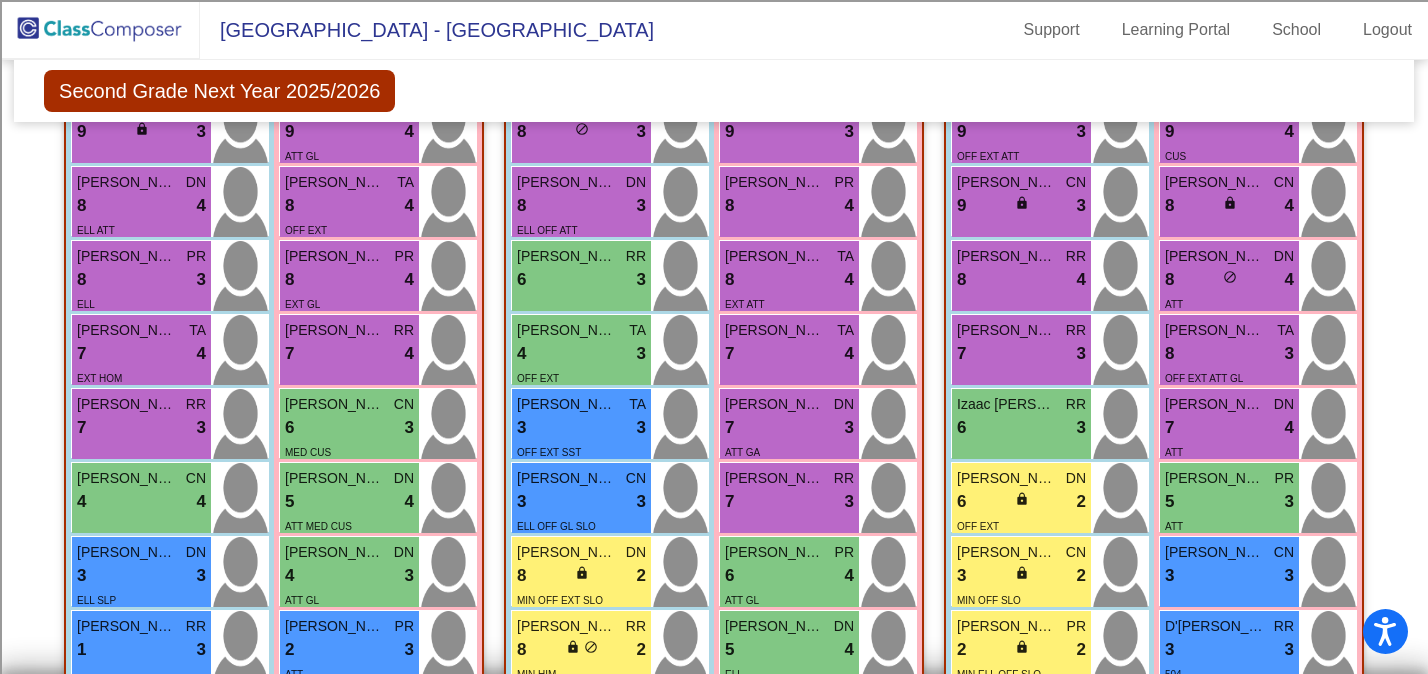 scroll, scrollTop: 400, scrollLeft: 0, axis: vertical 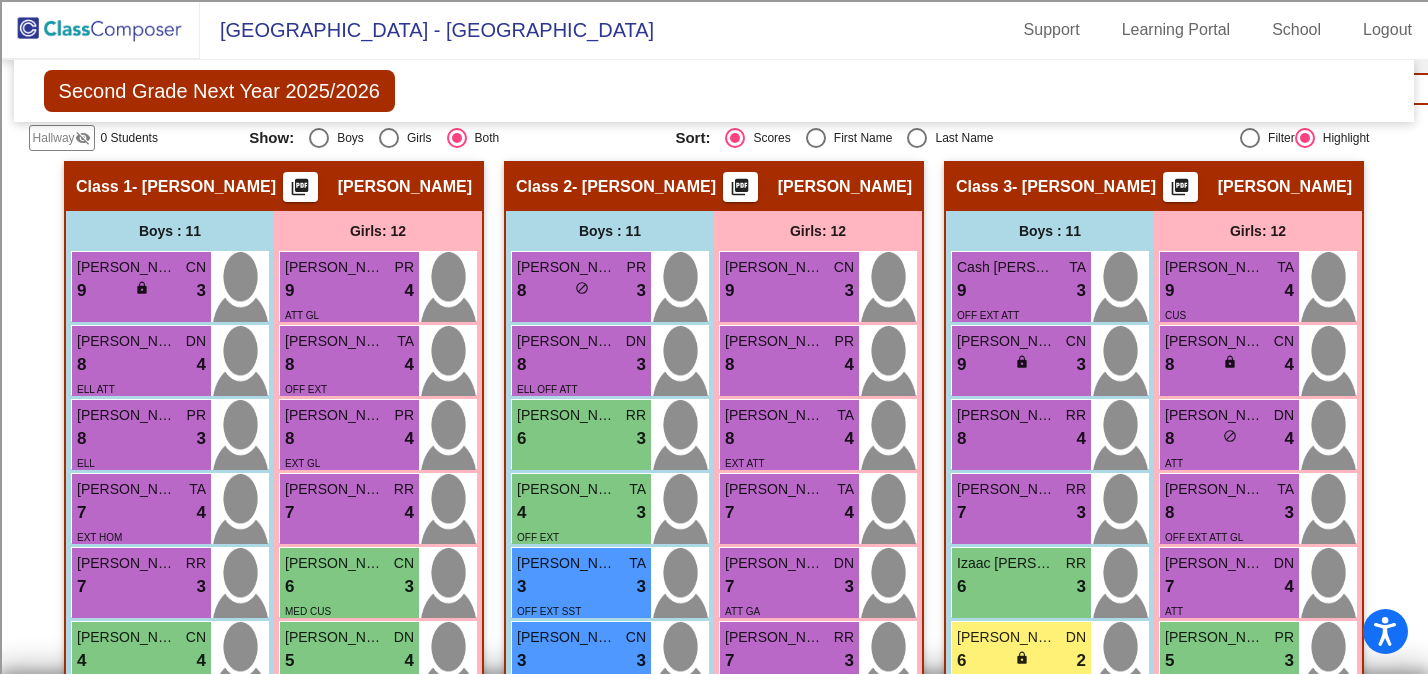 click 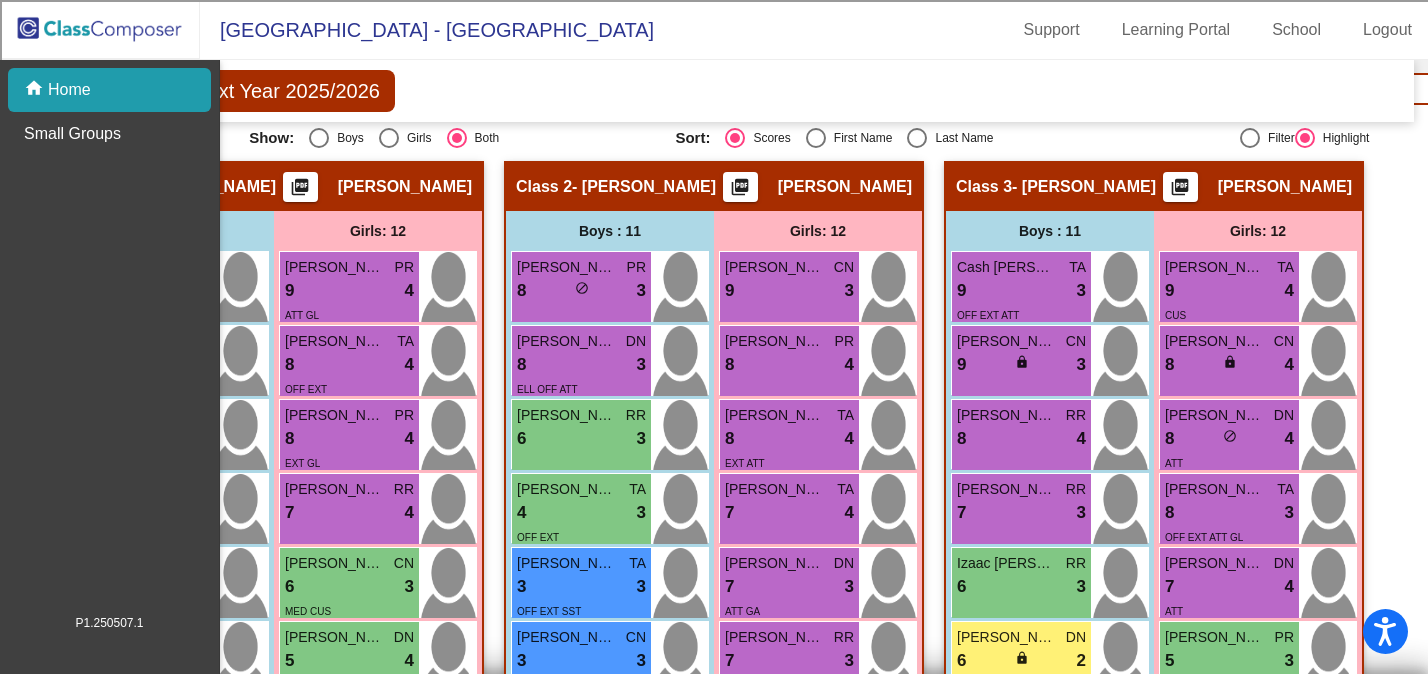 scroll, scrollTop: 0, scrollLeft: 0, axis: both 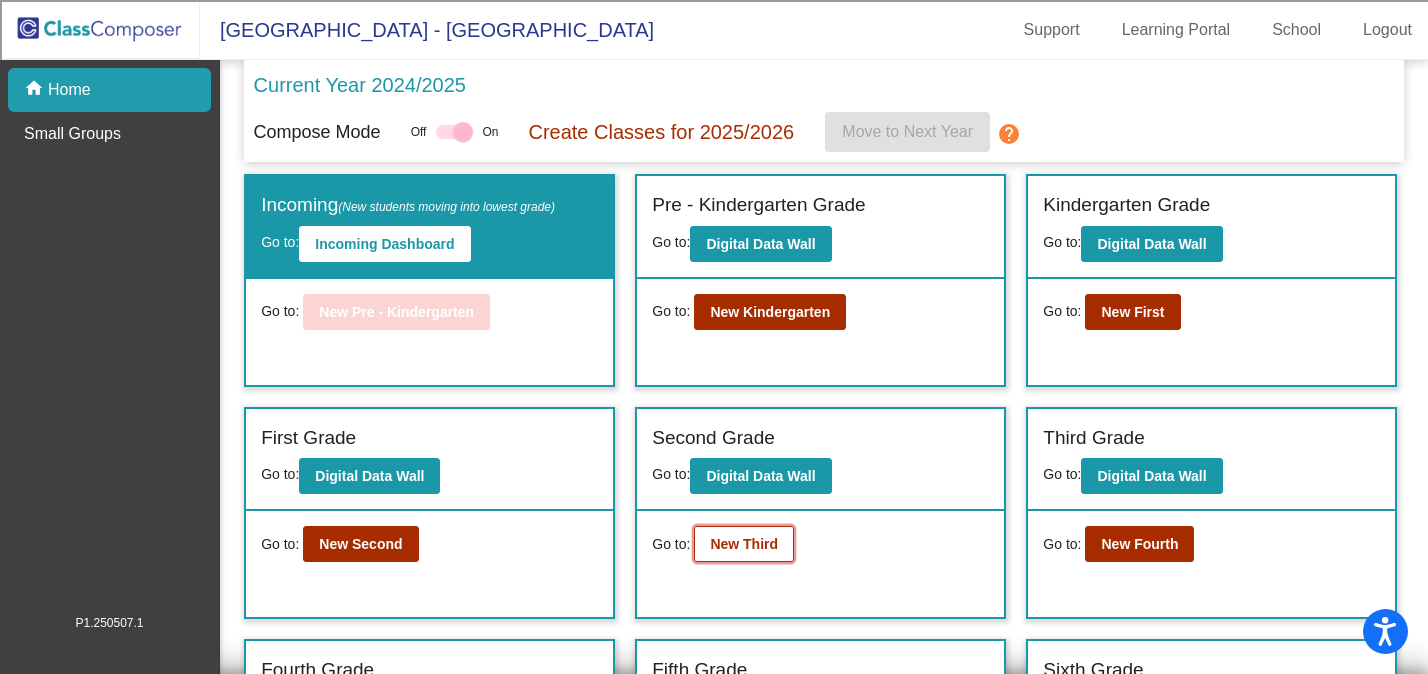 click on "New Third" 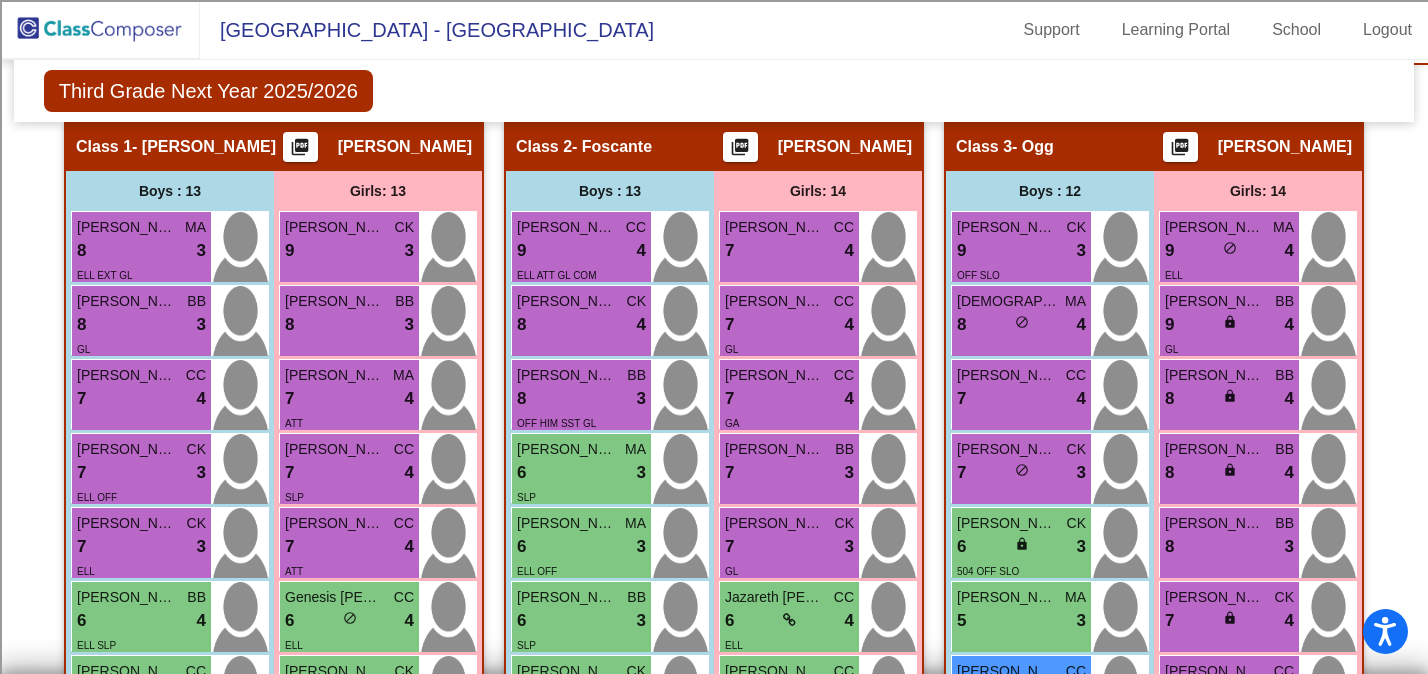 scroll, scrollTop: 429, scrollLeft: 0, axis: vertical 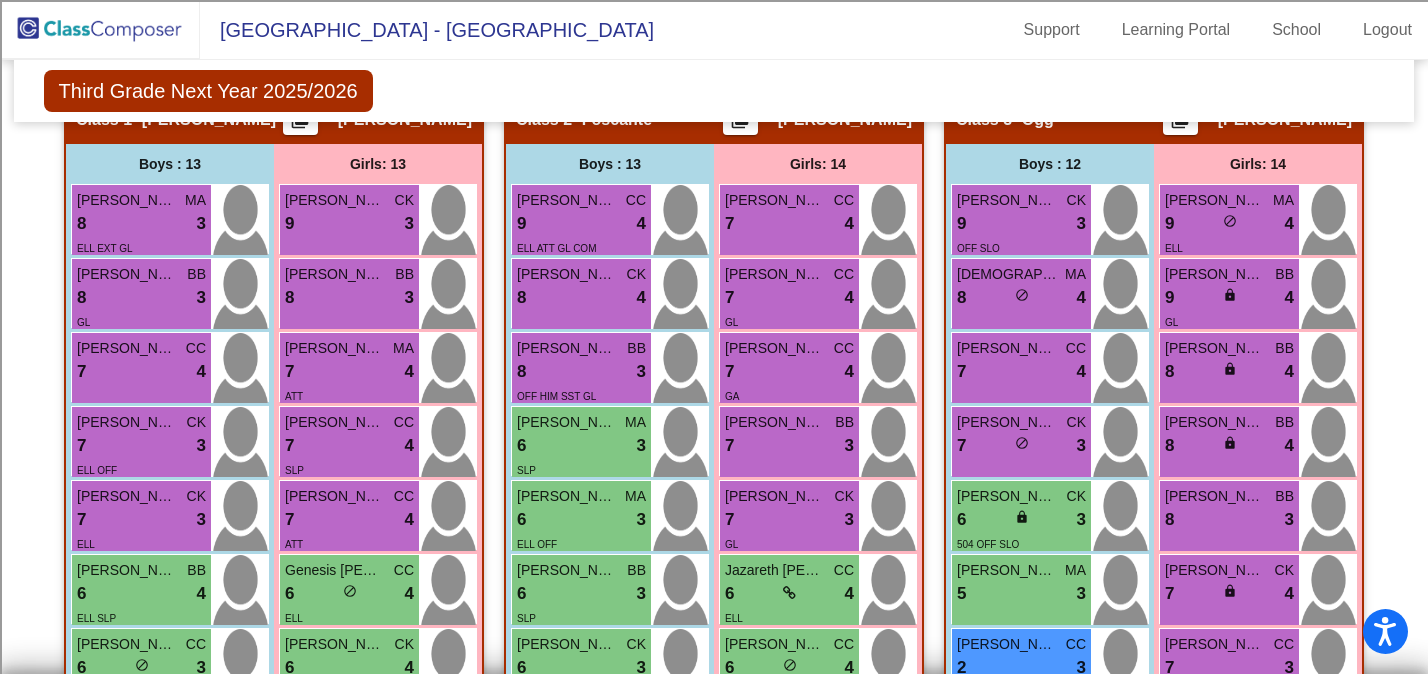 click 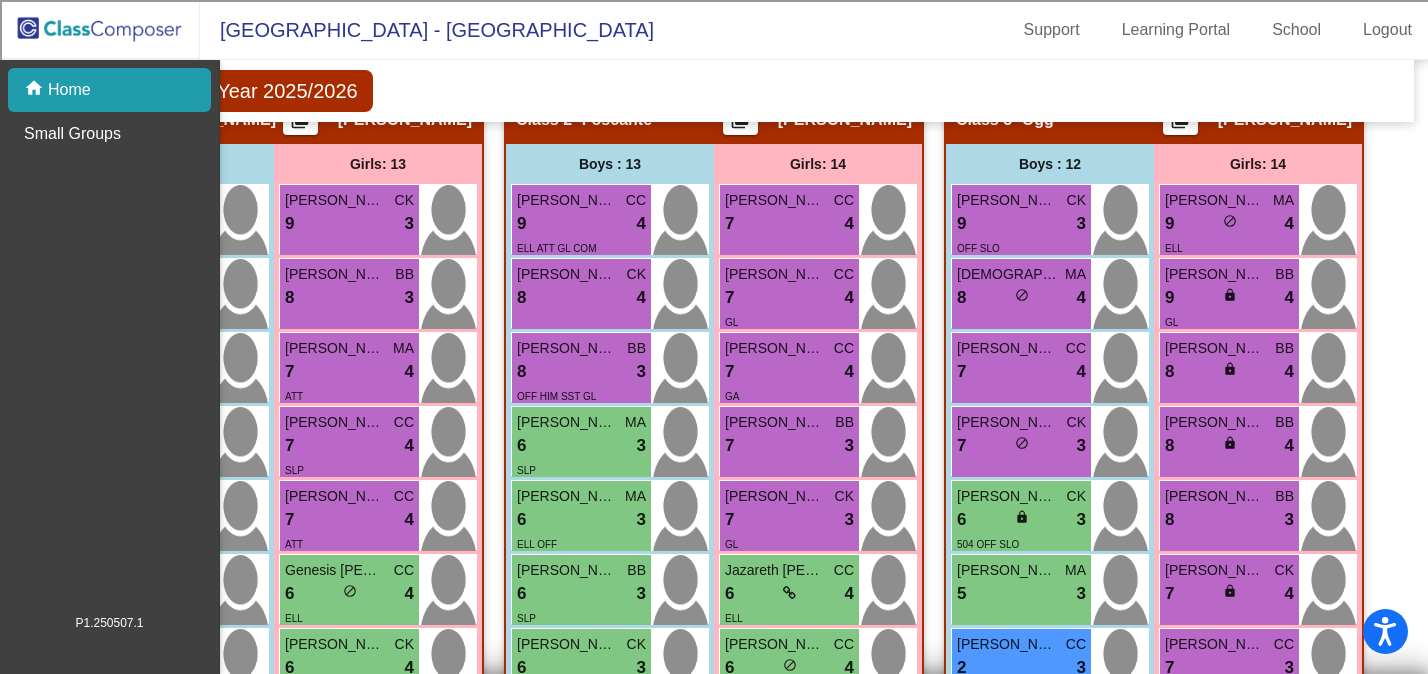 scroll, scrollTop: 0, scrollLeft: 0, axis: both 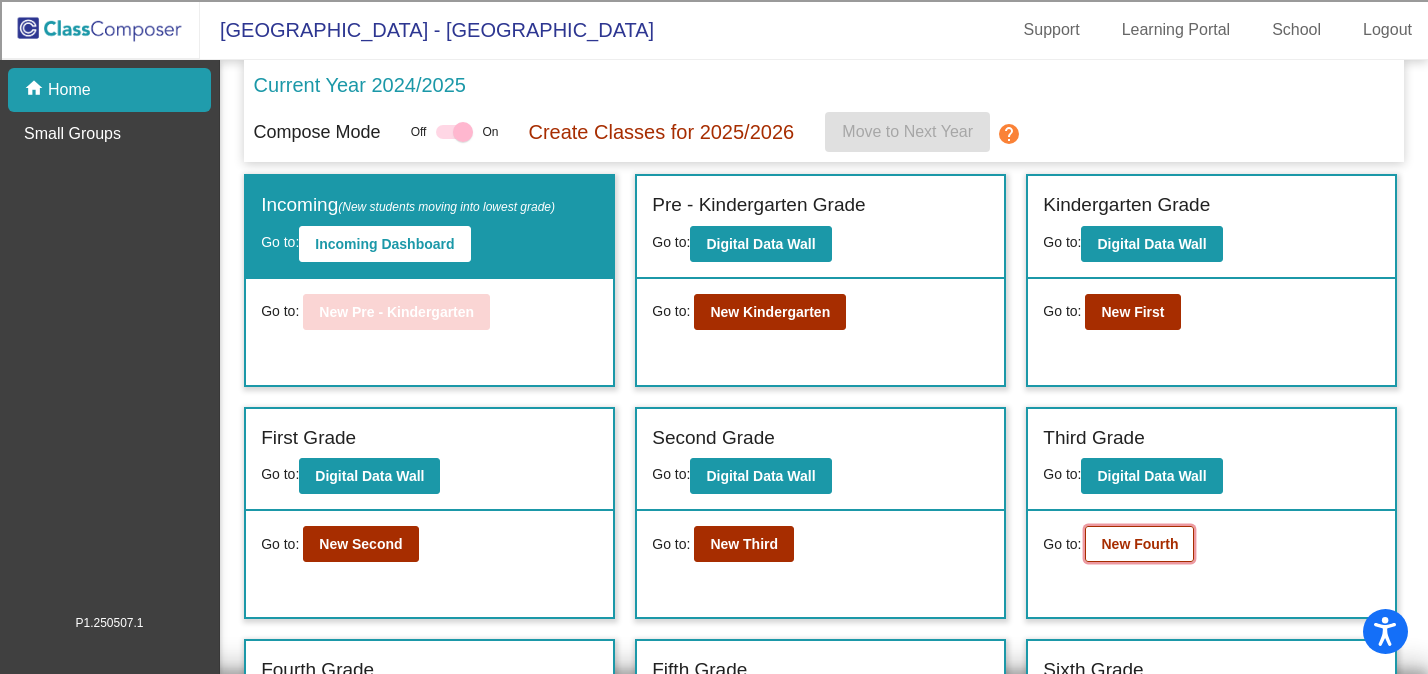 click on "New Fourth" 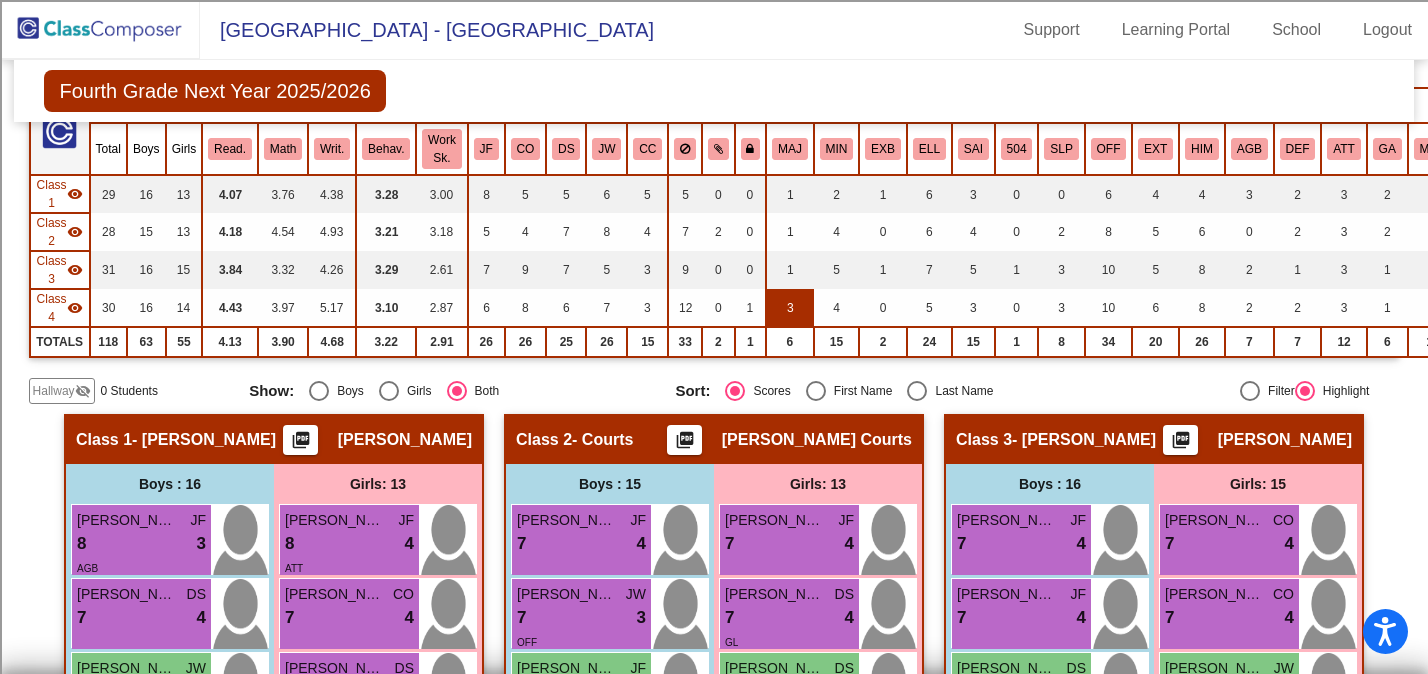 scroll, scrollTop: 98, scrollLeft: 0, axis: vertical 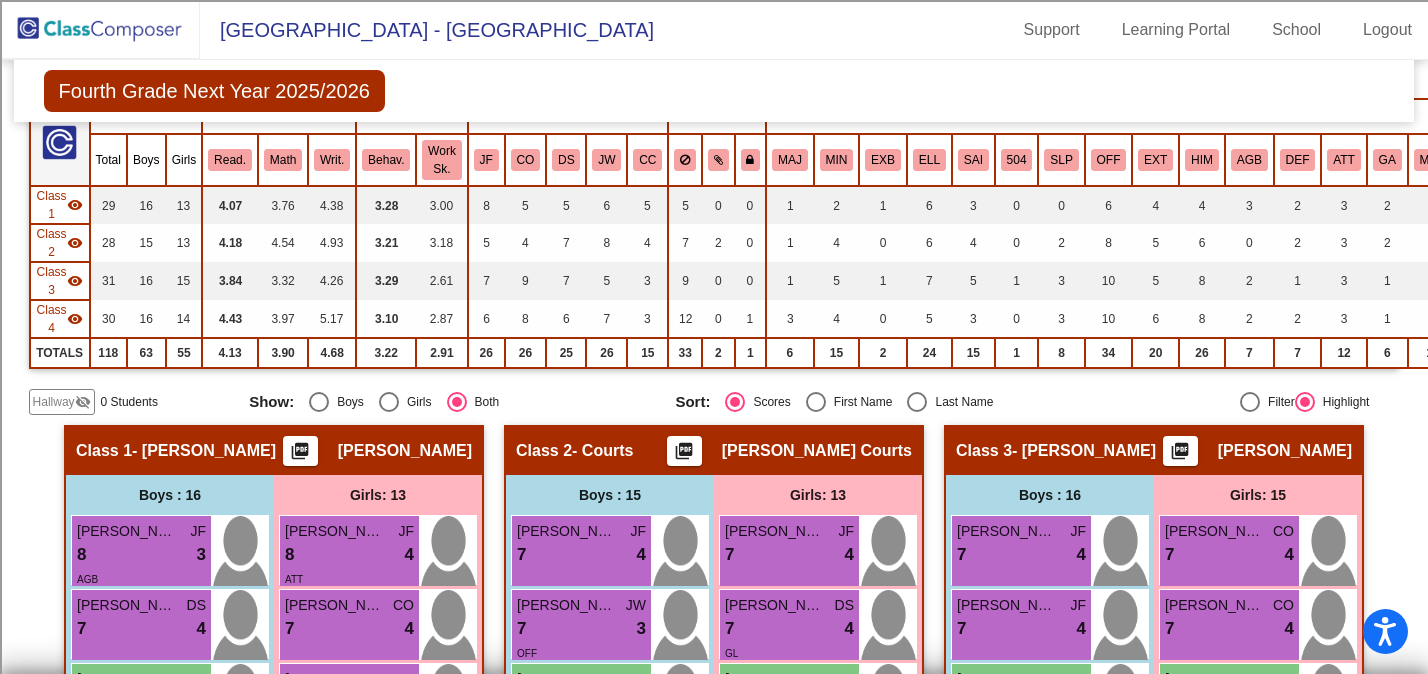 click 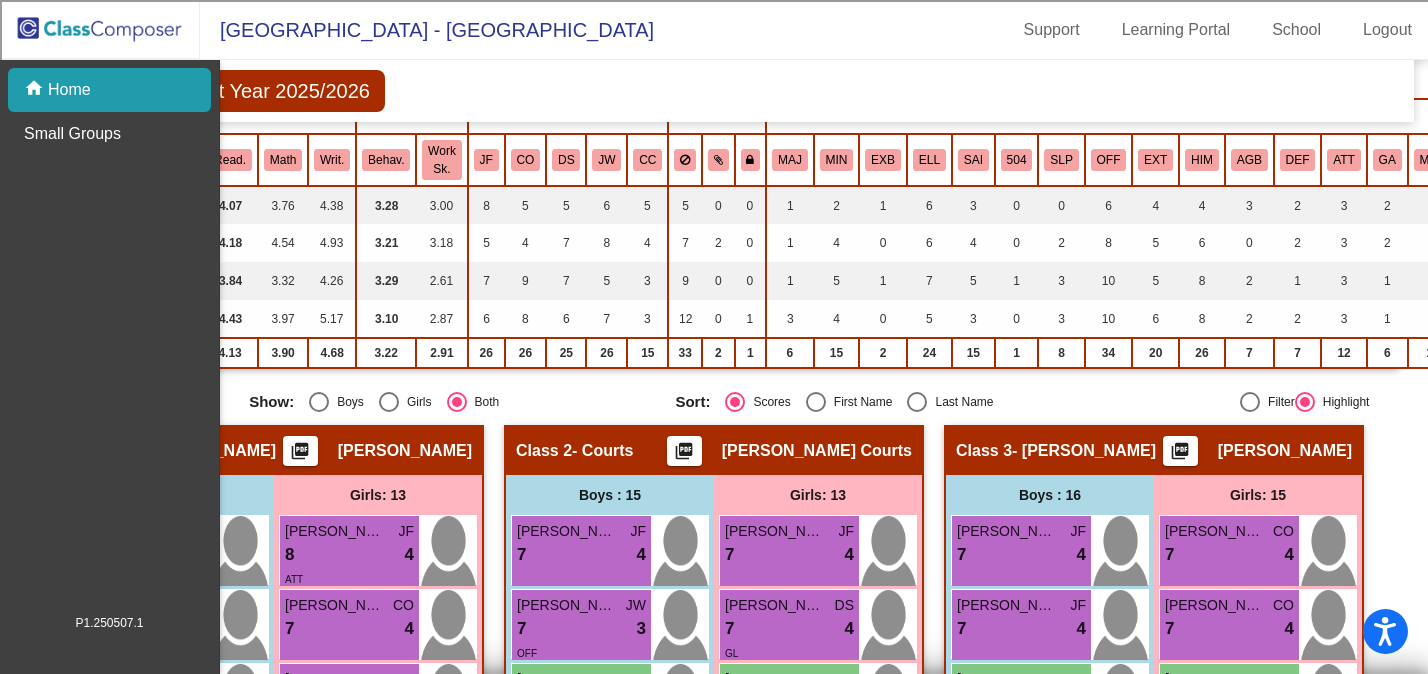 scroll, scrollTop: 0, scrollLeft: 0, axis: both 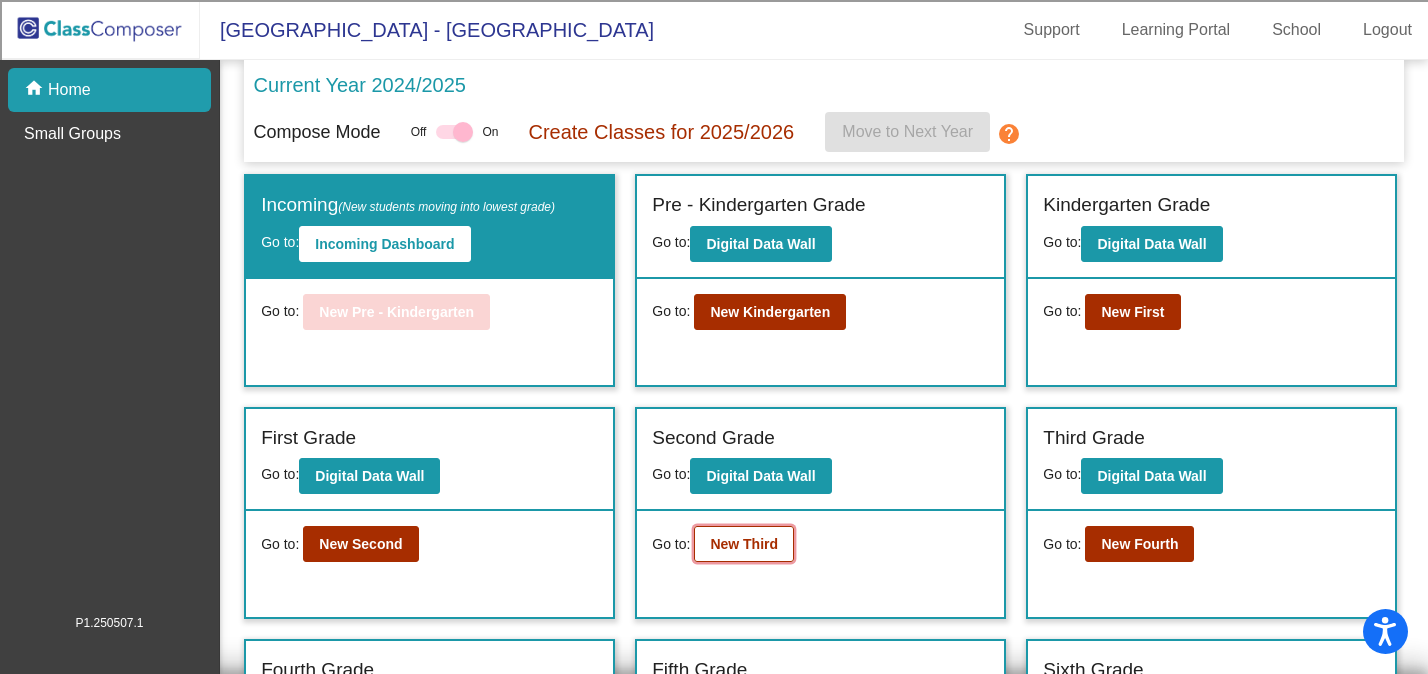 click on "New Third" 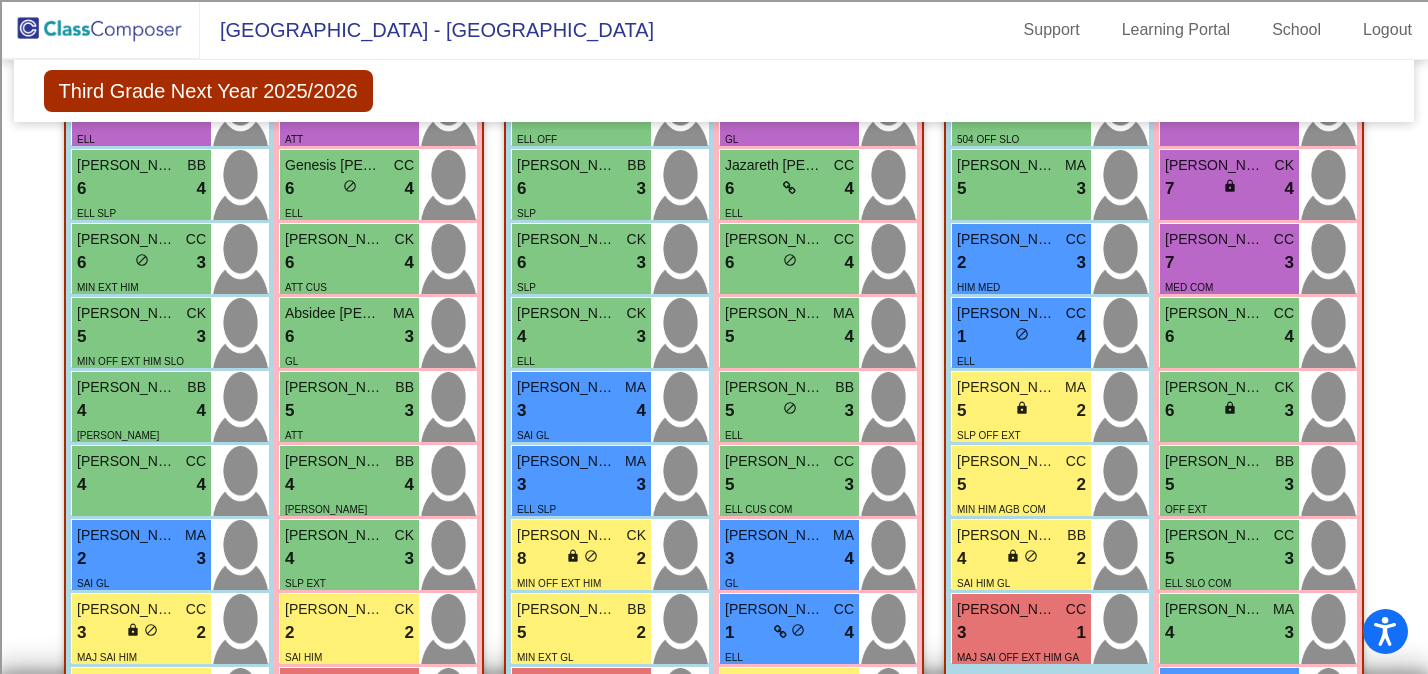 scroll, scrollTop: 851, scrollLeft: 0, axis: vertical 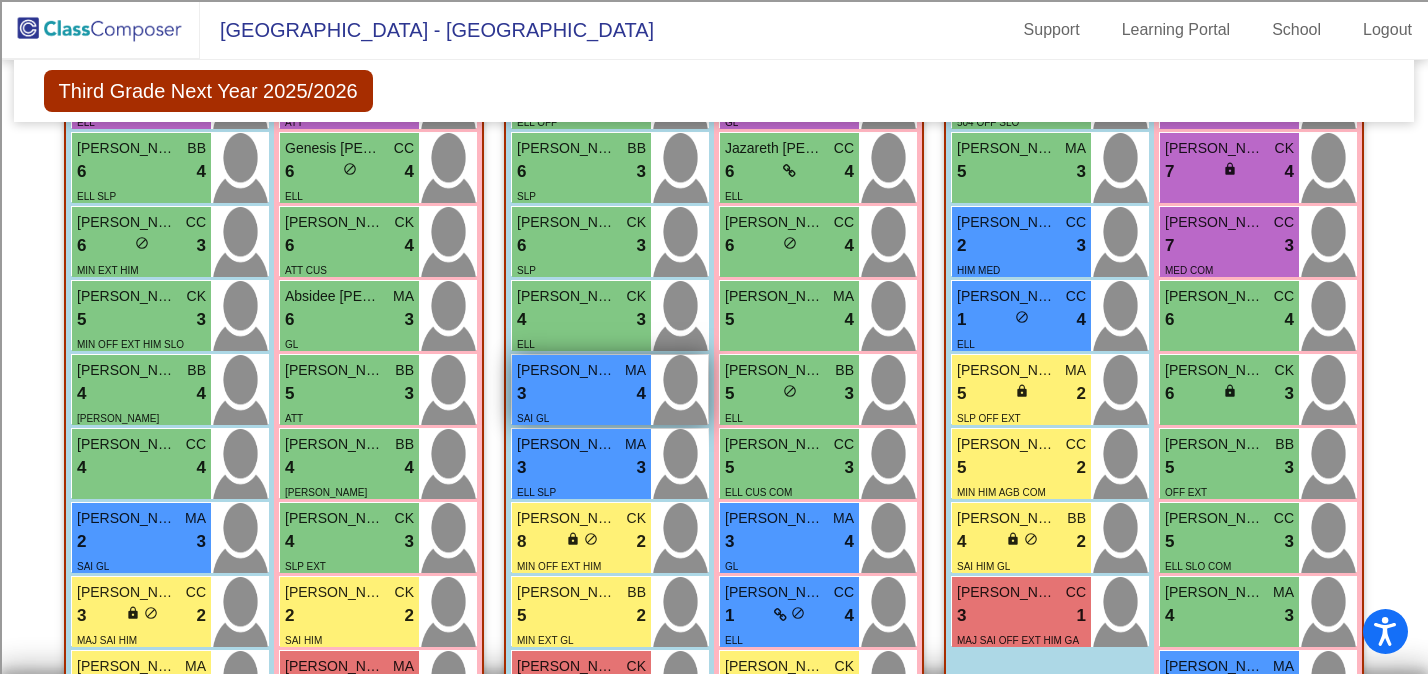 click on "3 lock do_not_disturb_alt 4" at bounding box center [581, 394] 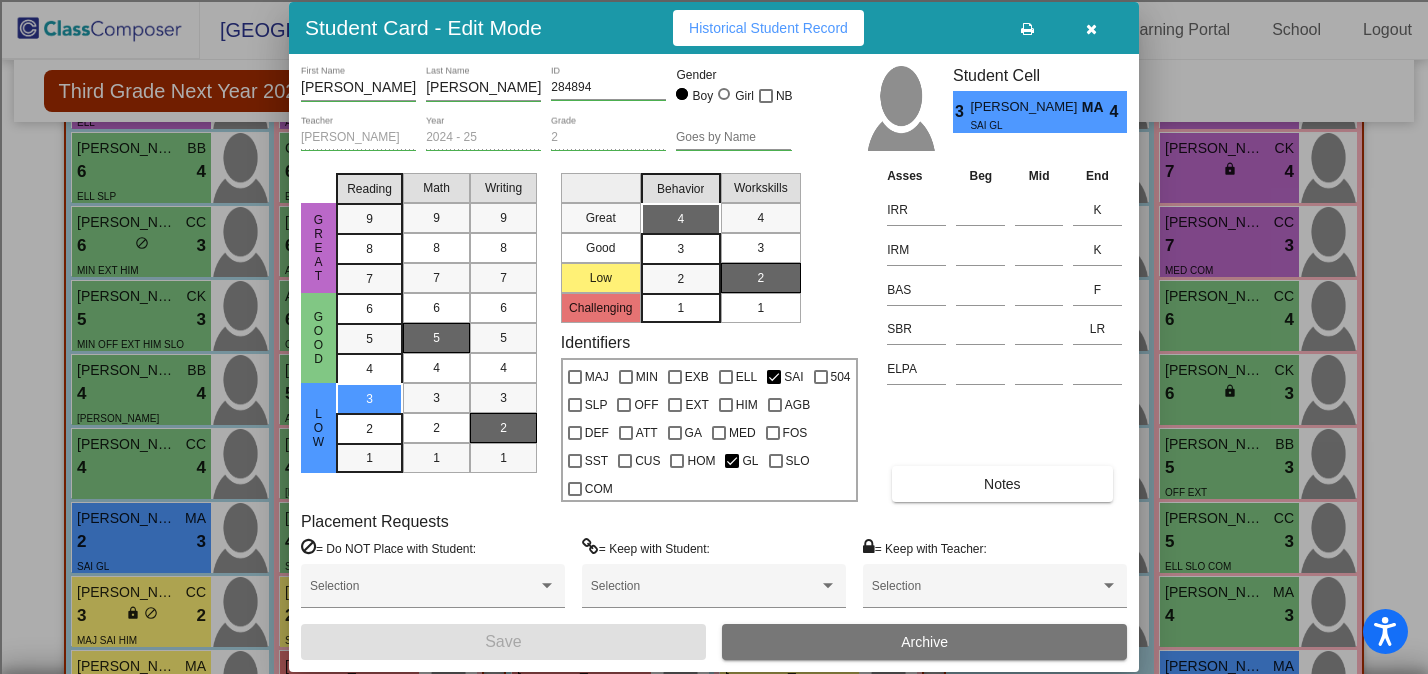 click at bounding box center (1091, 29) 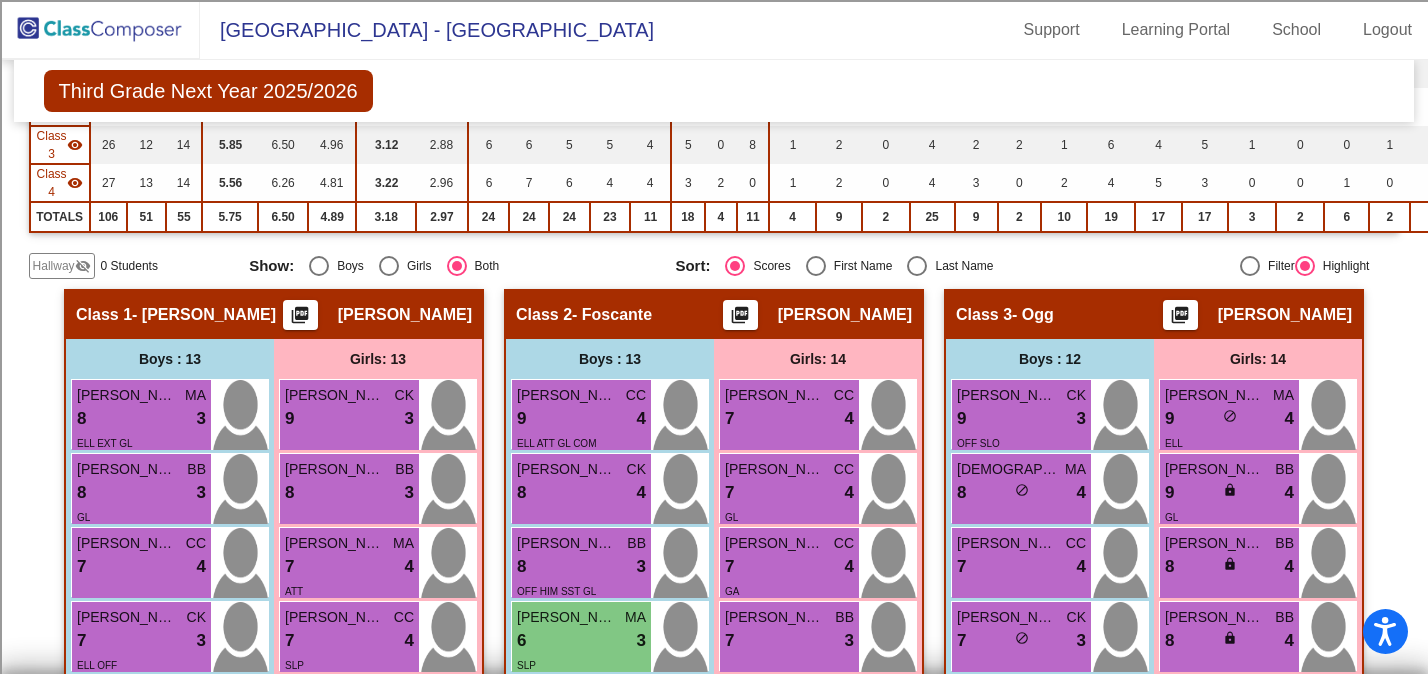 scroll, scrollTop: 206, scrollLeft: 0, axis: vertical 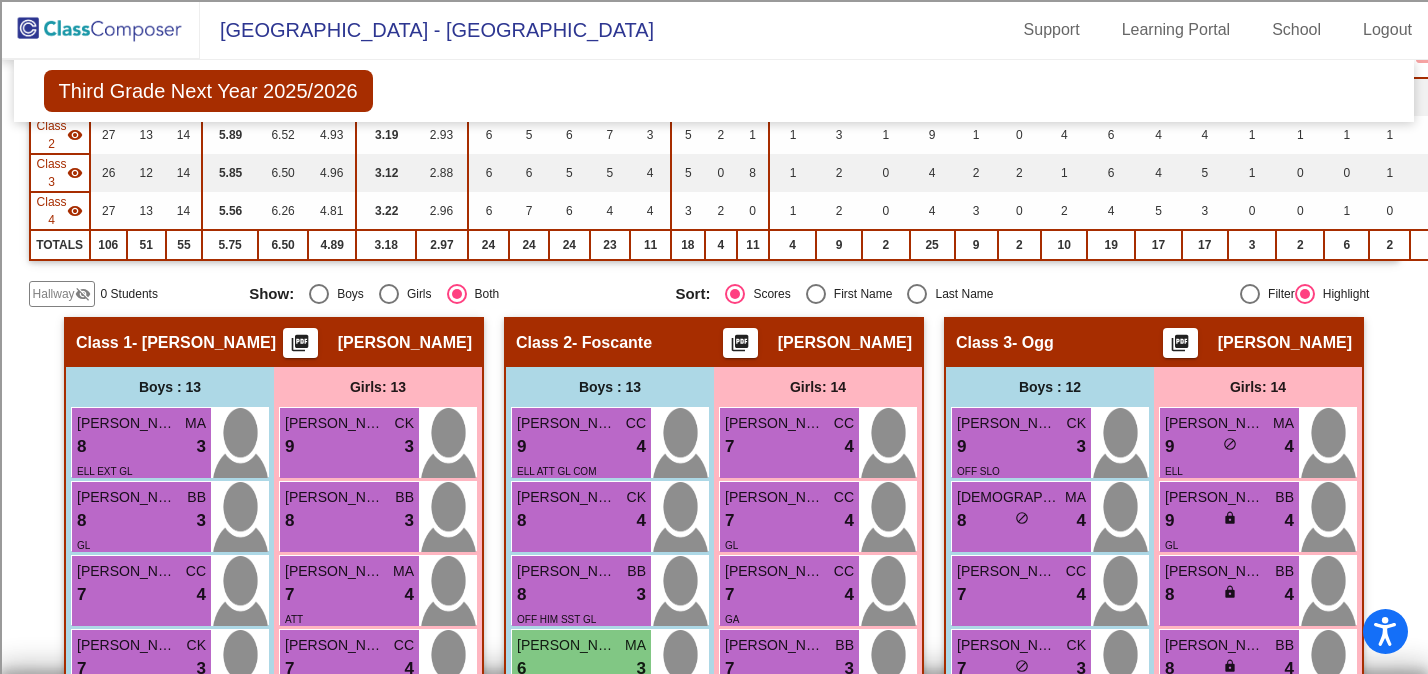 click 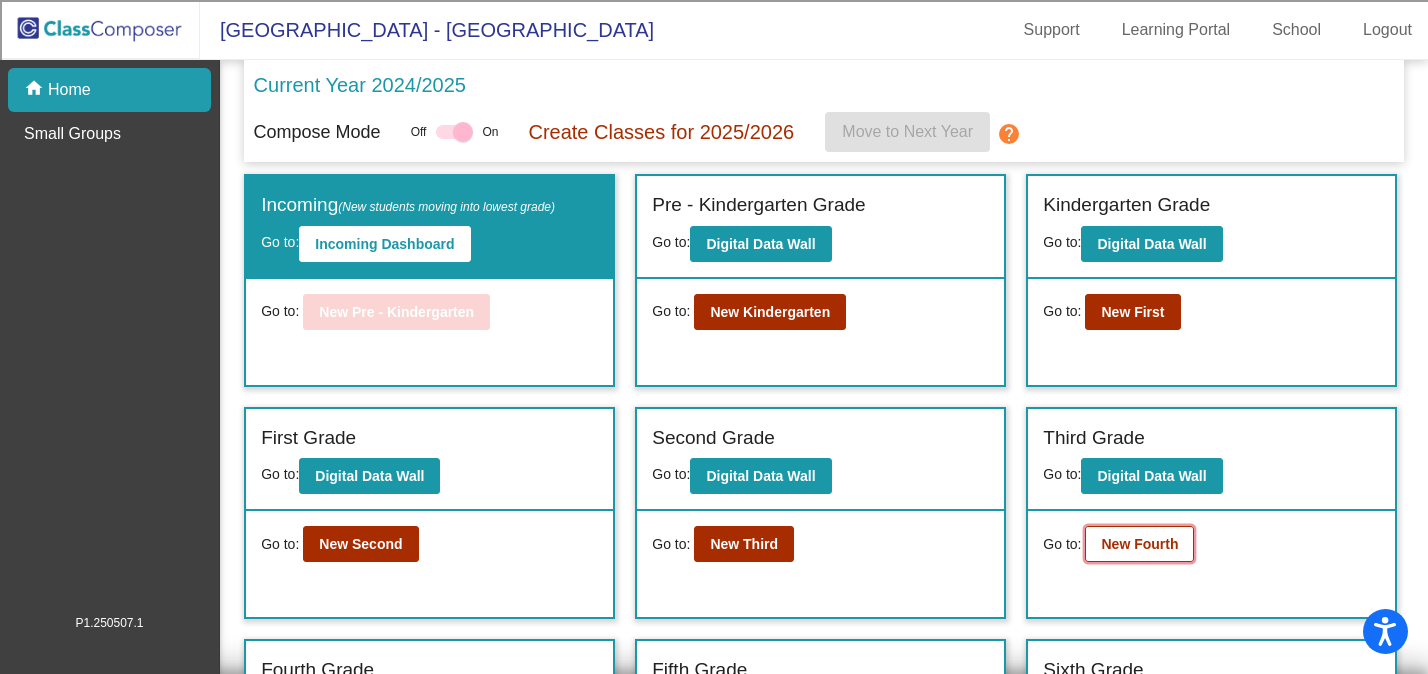 click on "New Fourth" 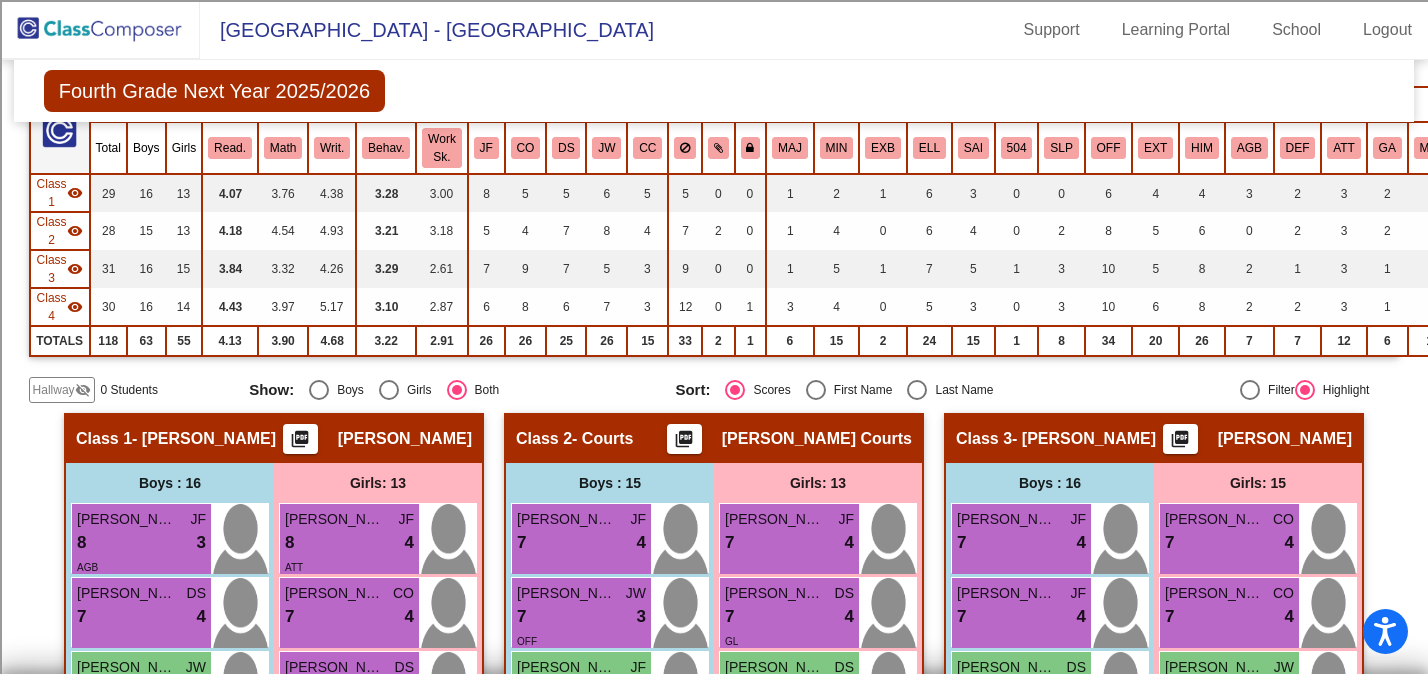 scroll, scrollTop: 0, scrollLeft: 0, axis: both 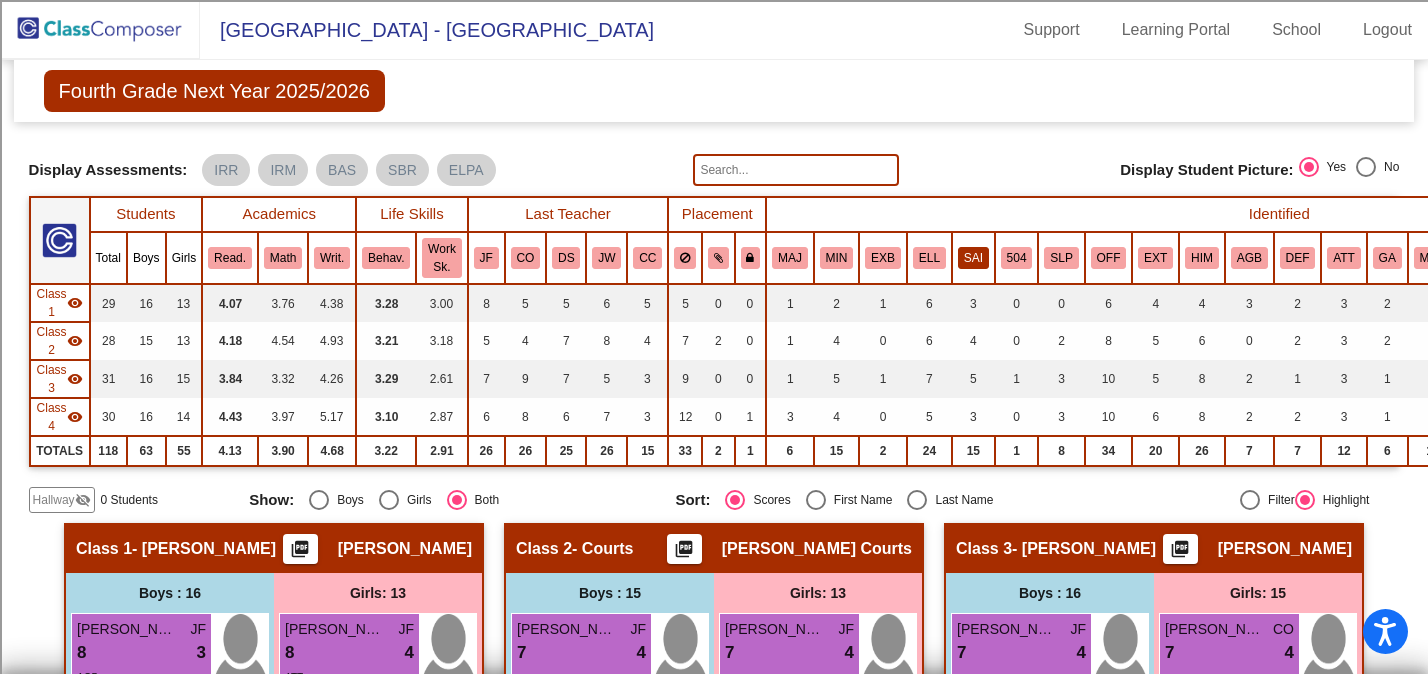click on "SAI" 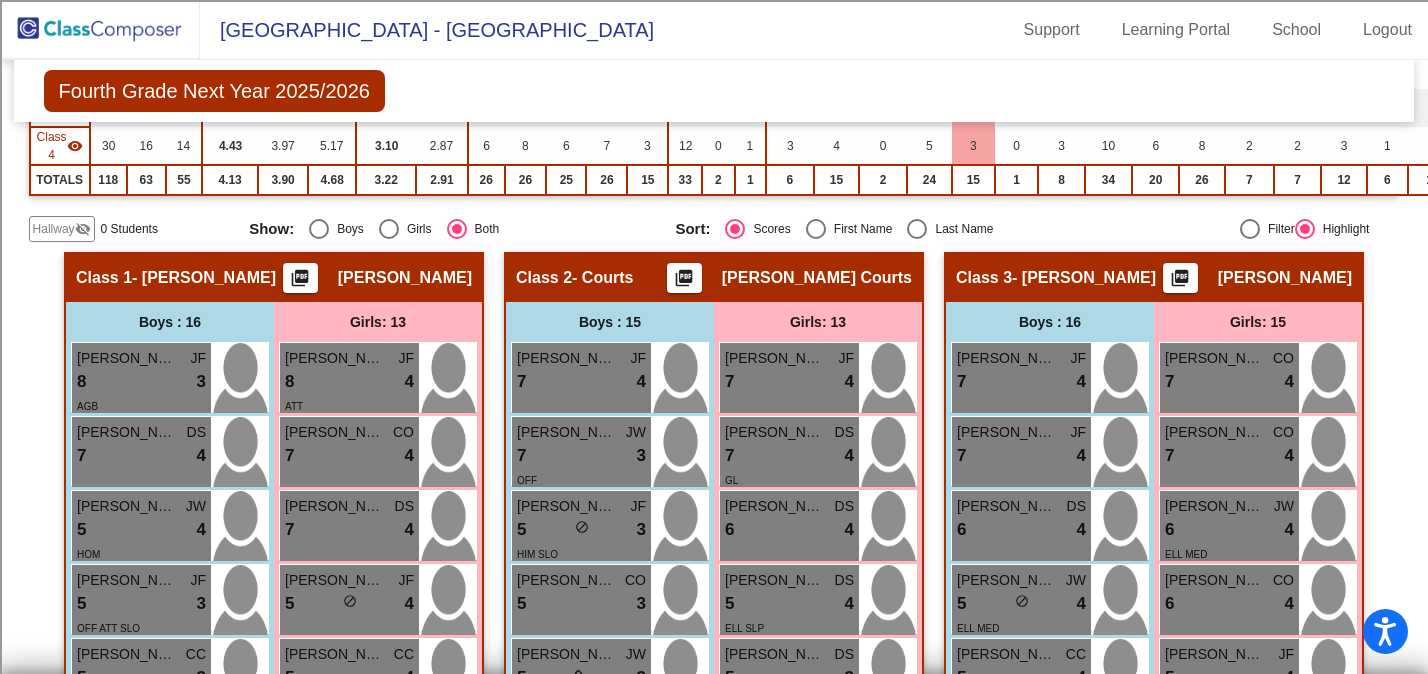 scroll, scrollTop: 270, scrollLeft: 0, axis: vertical 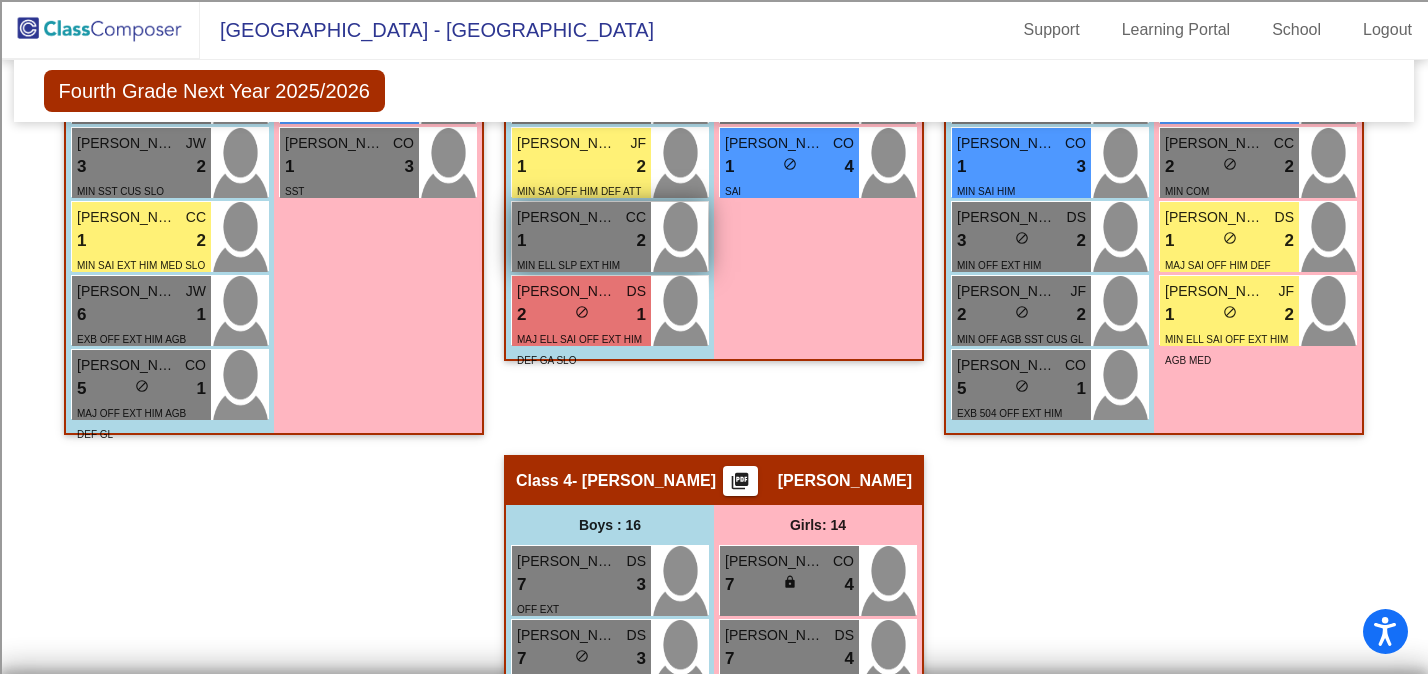 click on "1 lock do_not_disturb_alt 2" at bounding box center [581, 241] 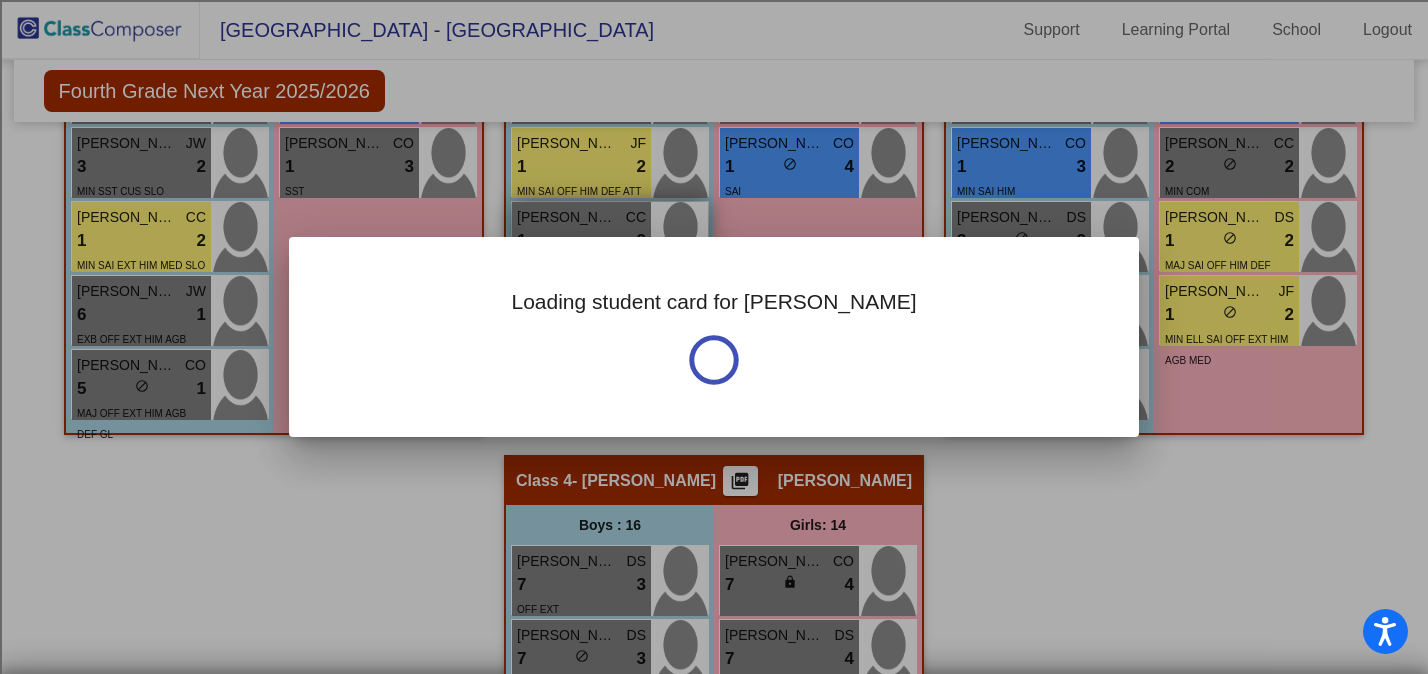 click at bounding box center [714, 337] 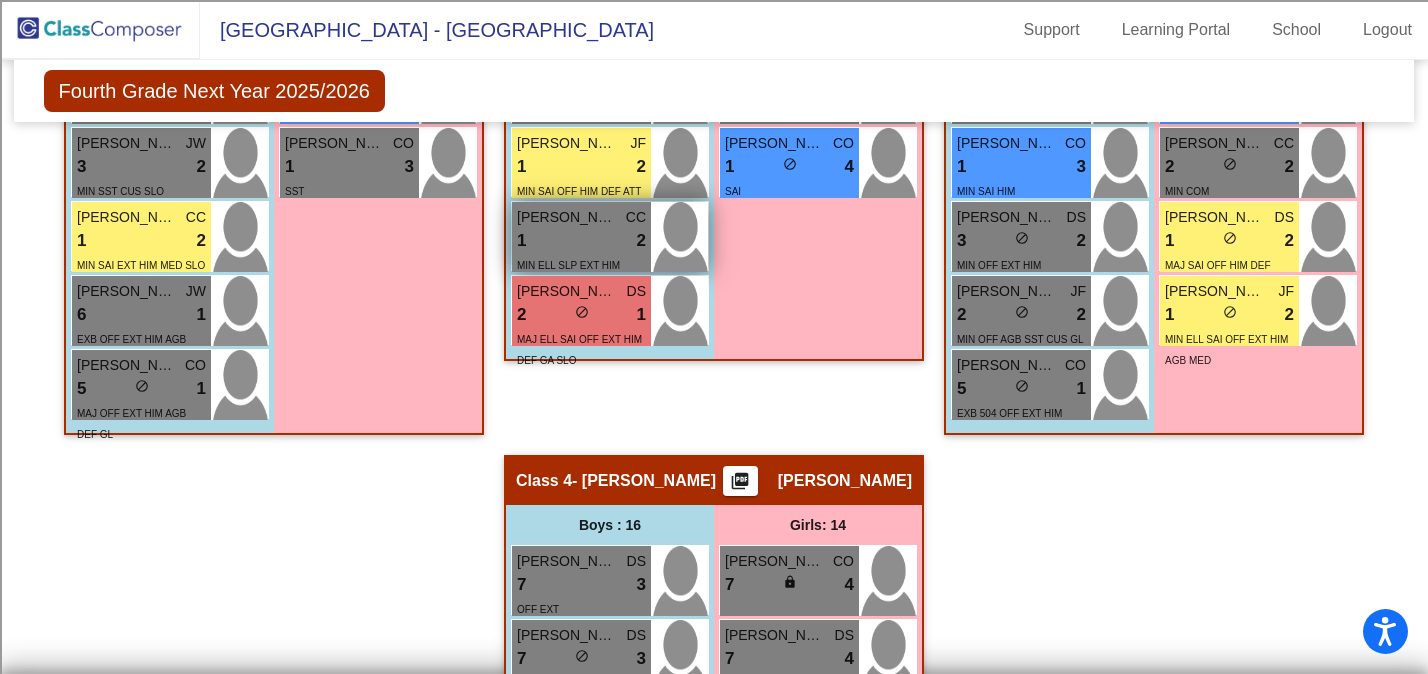 click on "1 lock do_not_disturb_alt 2" at bounding box center (581, 241) 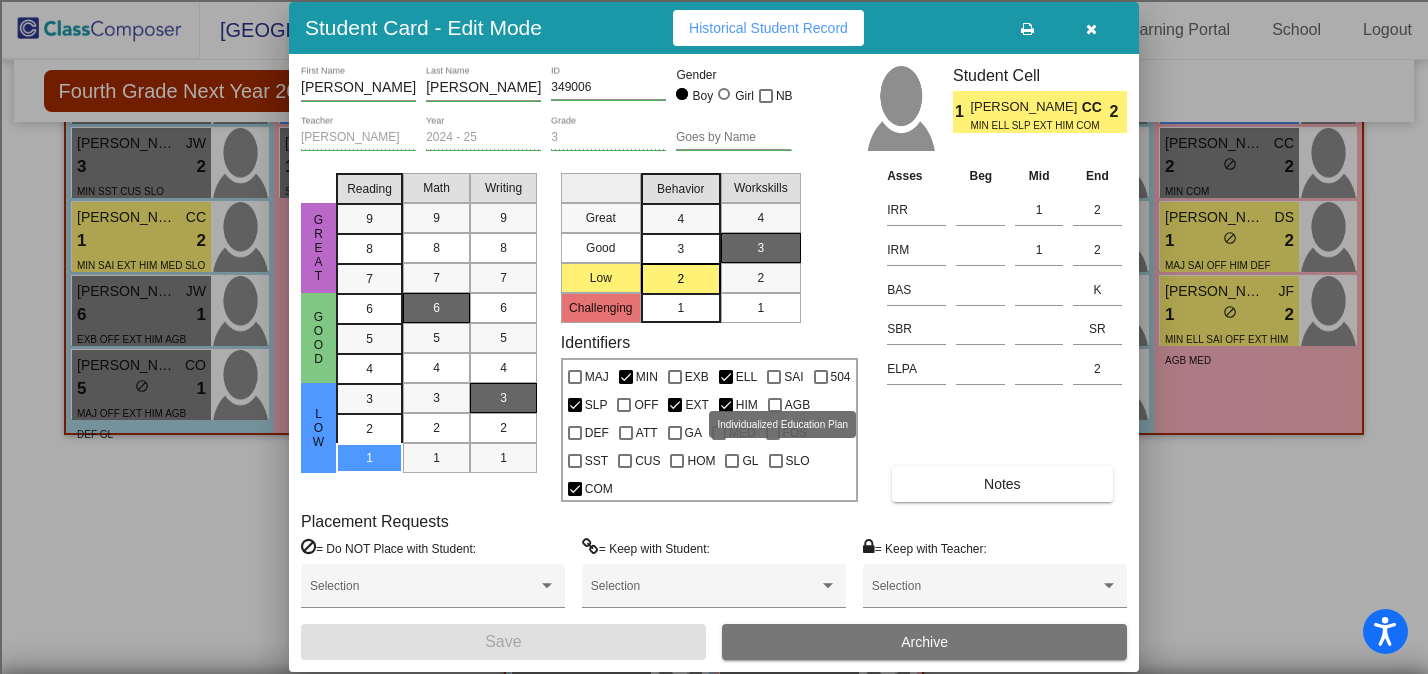 click at bounding box center [774, 377] 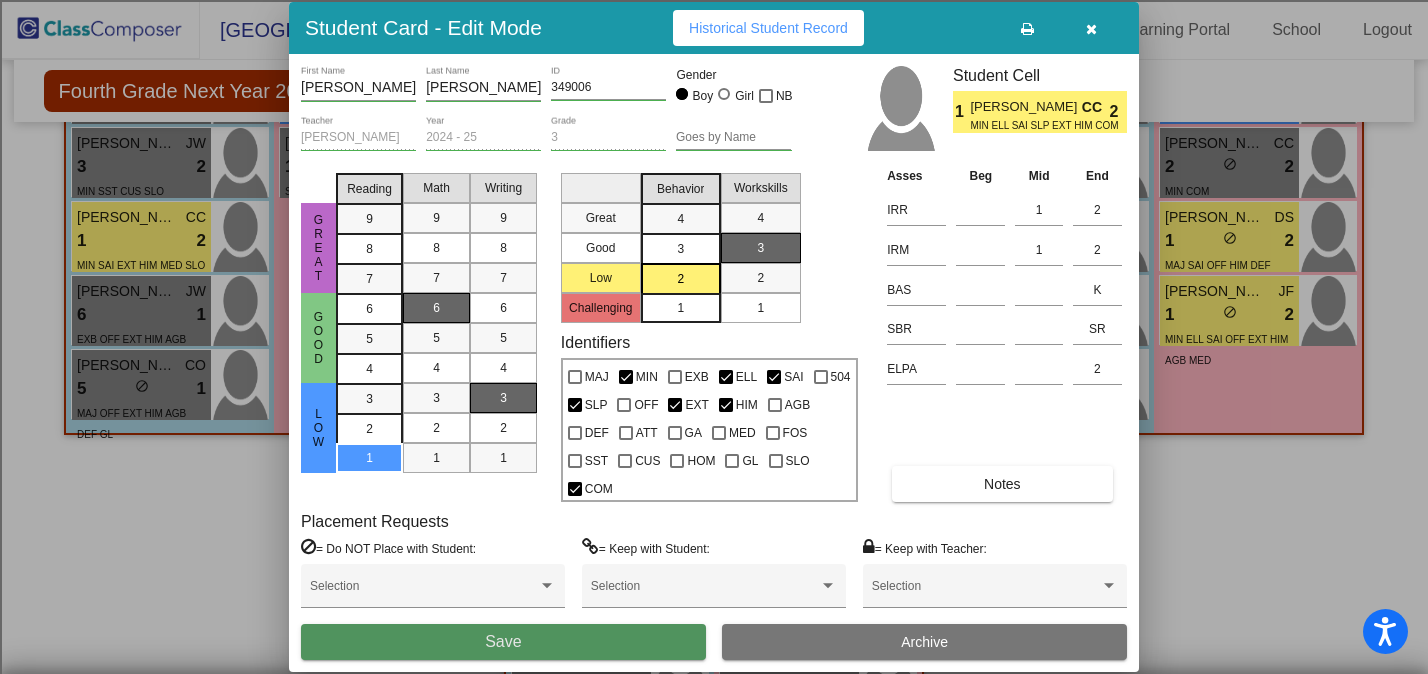 click on "Save" at bounding box center [503, 642] 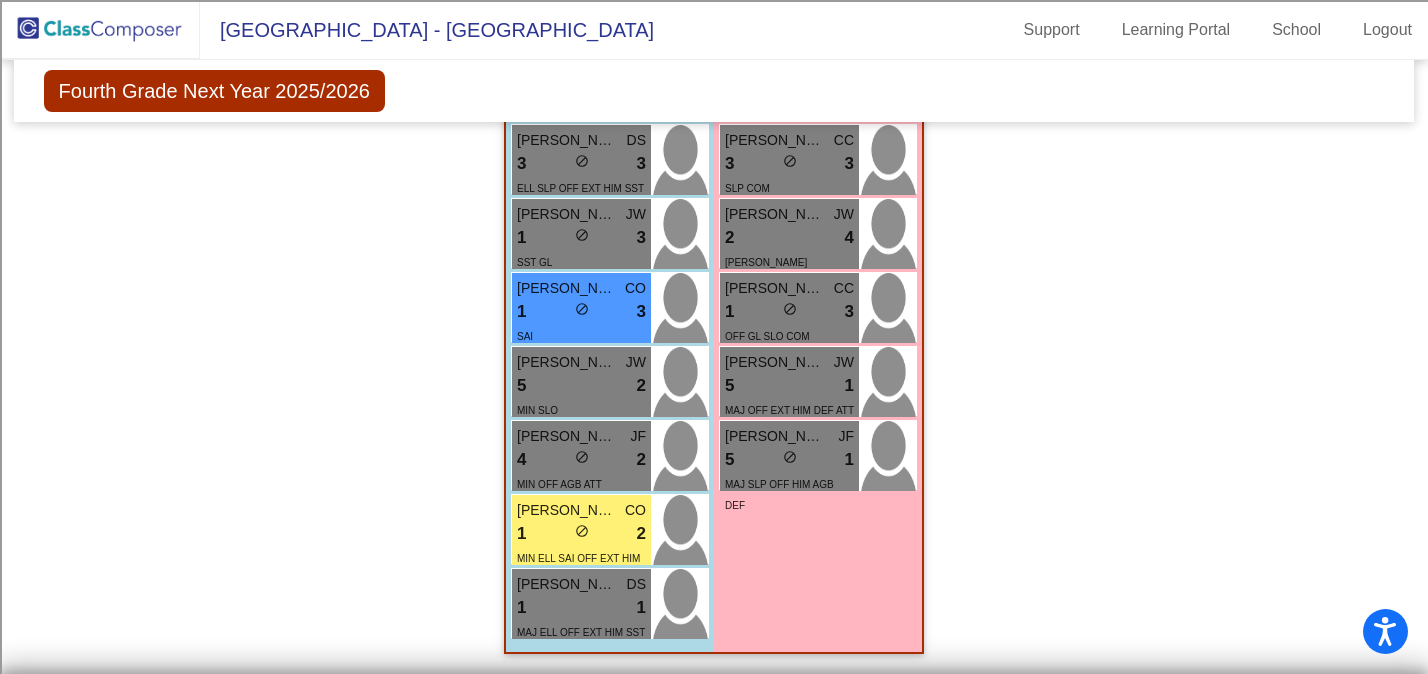 scroll, scrollTop: 2310, scrollLeft: 0, axis: vertical 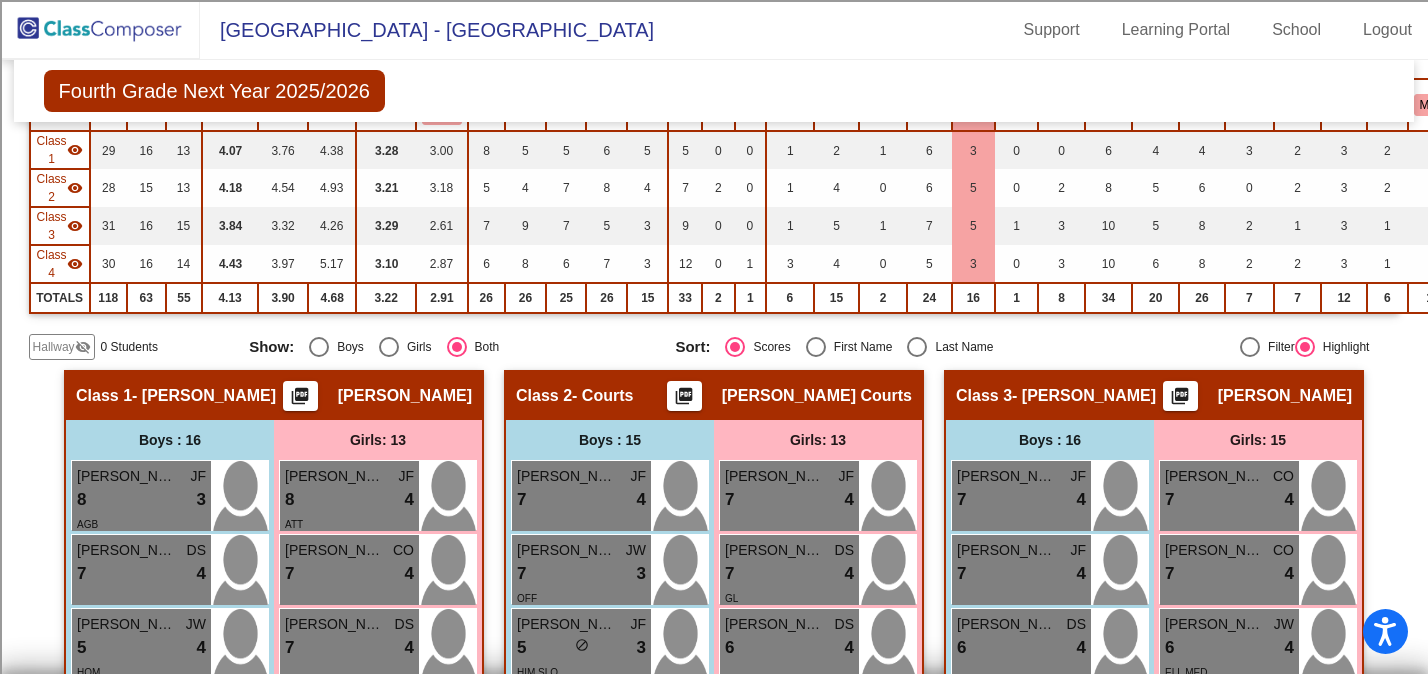 click 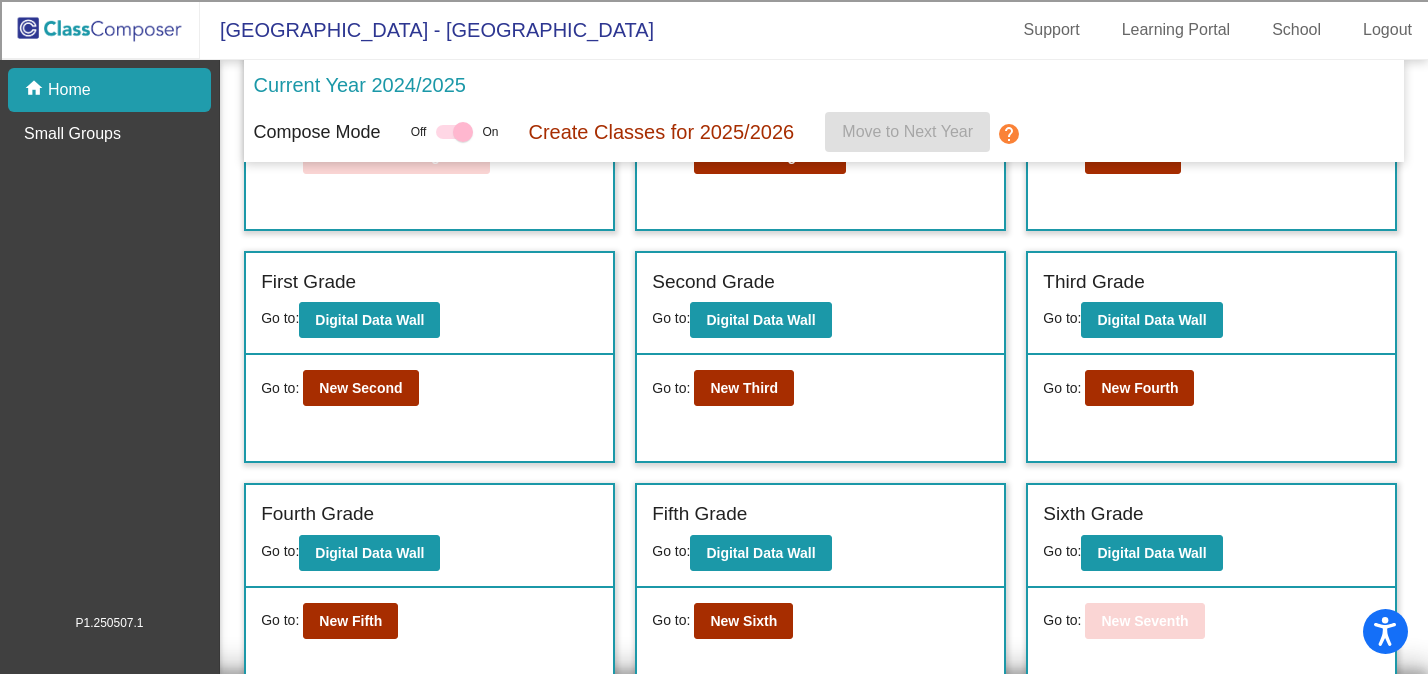scroll, scrollTop: 178, scrollLeft: 0, axis: vertical 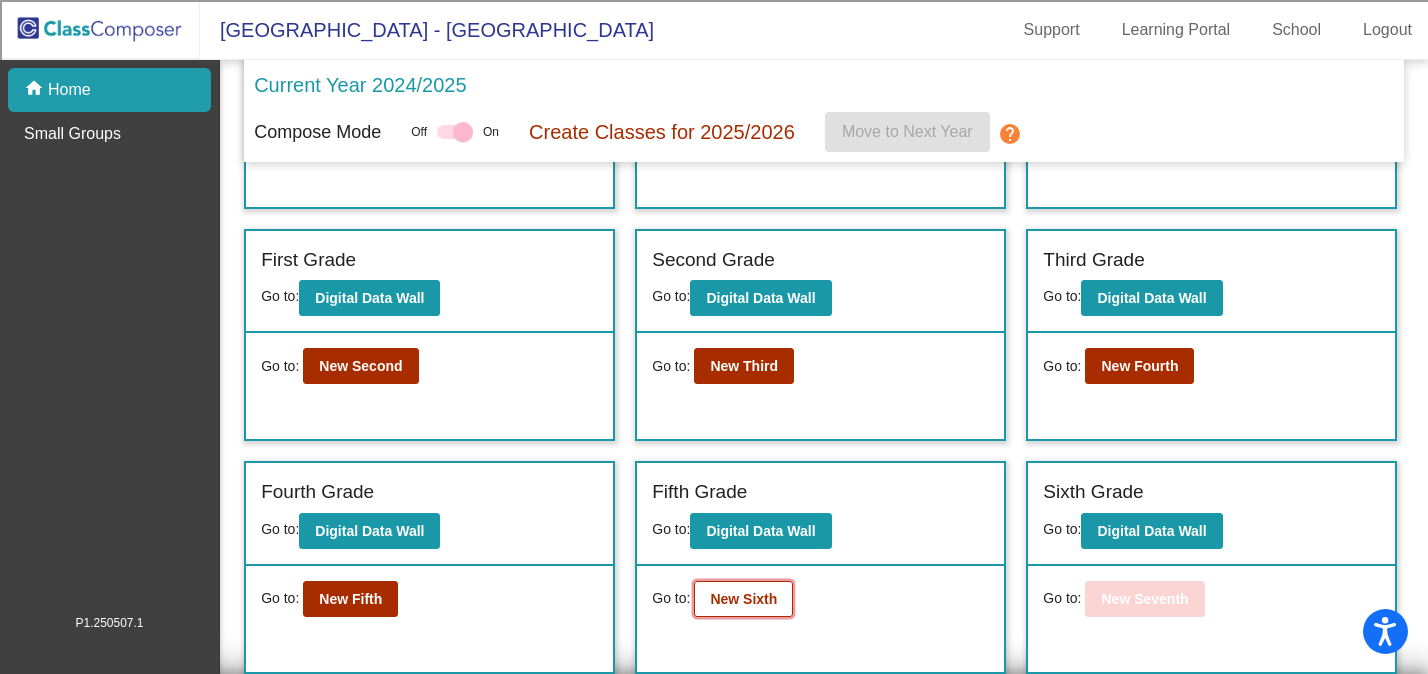 click on "New Sixth" 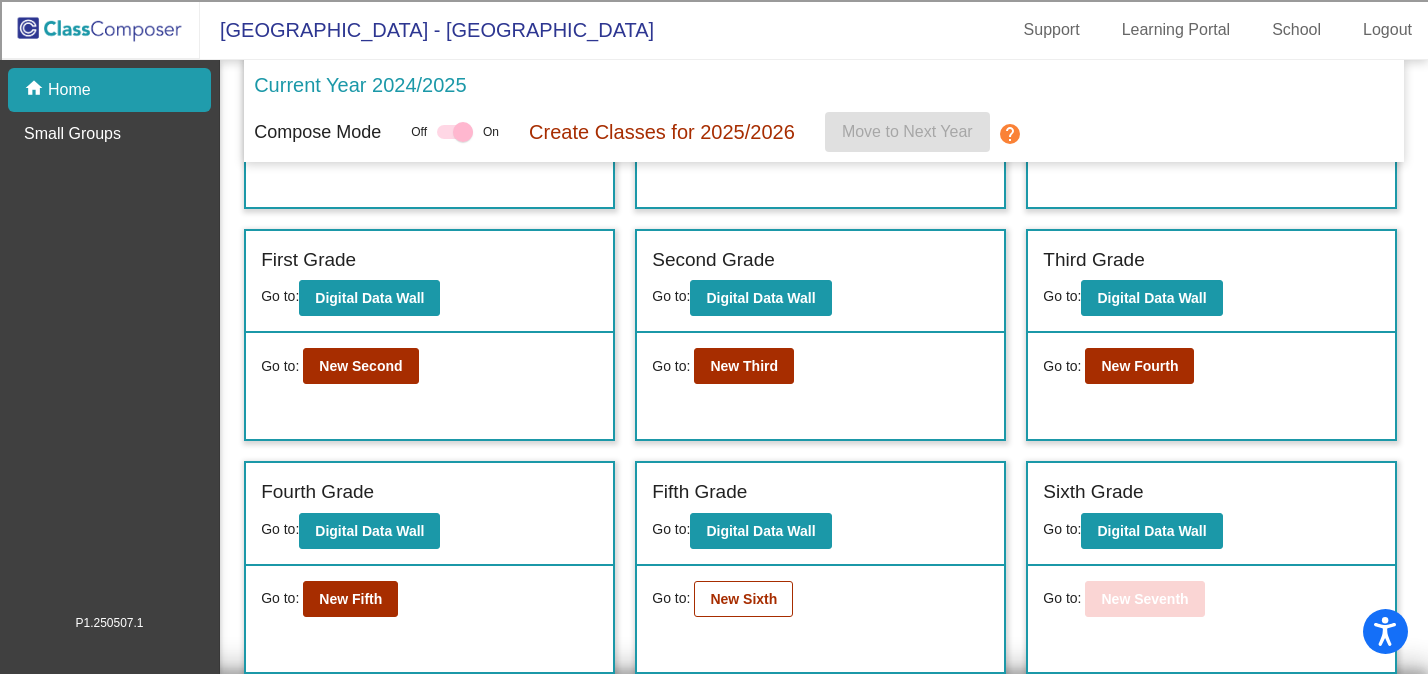 scroll, scrollTop: 0, scrollLeft: 0, axis: both 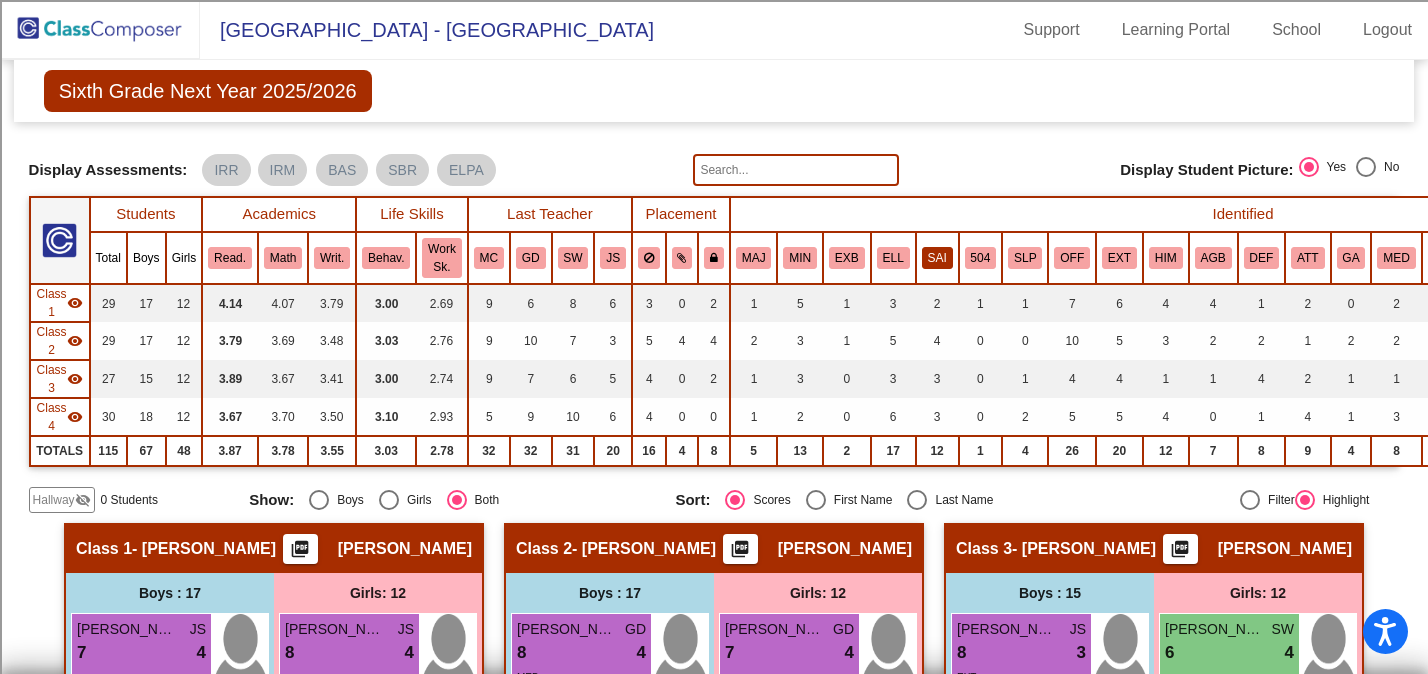 click on "SAI" 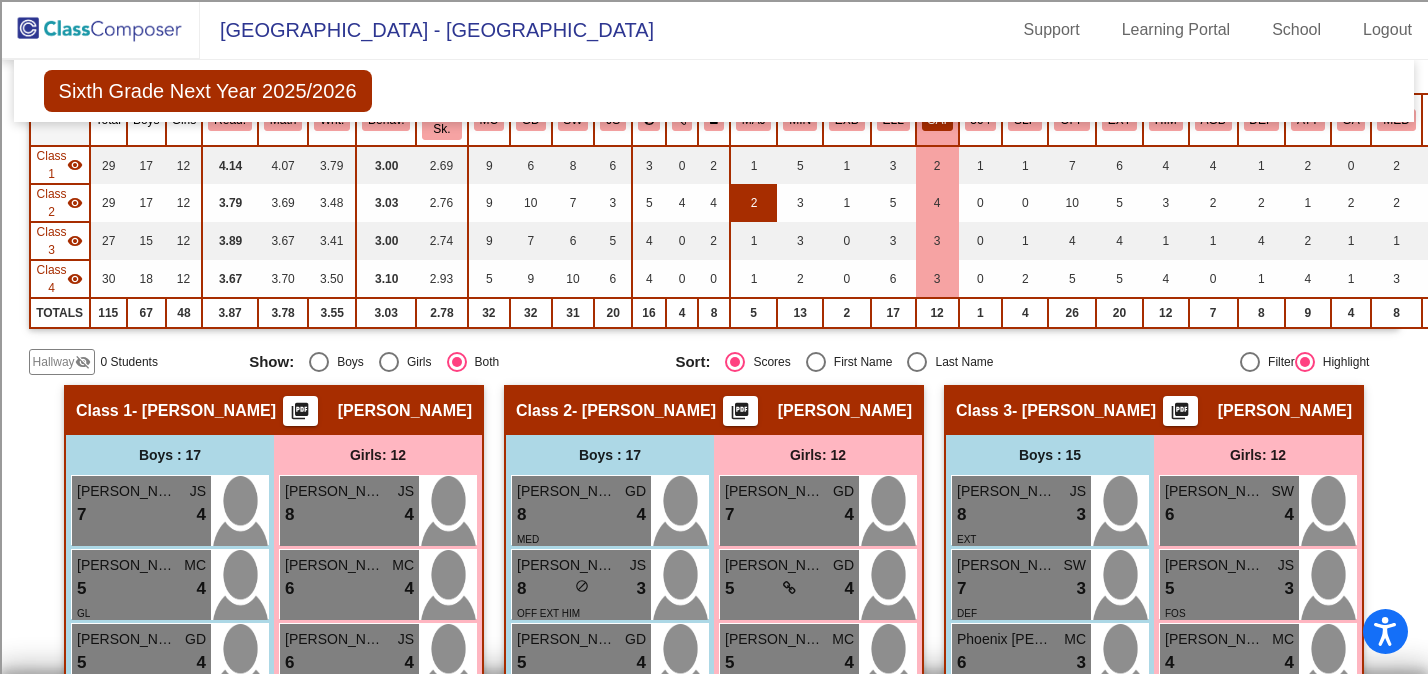 scroll, scrollTop: 126, scrollLeft: 0, axis: vertical 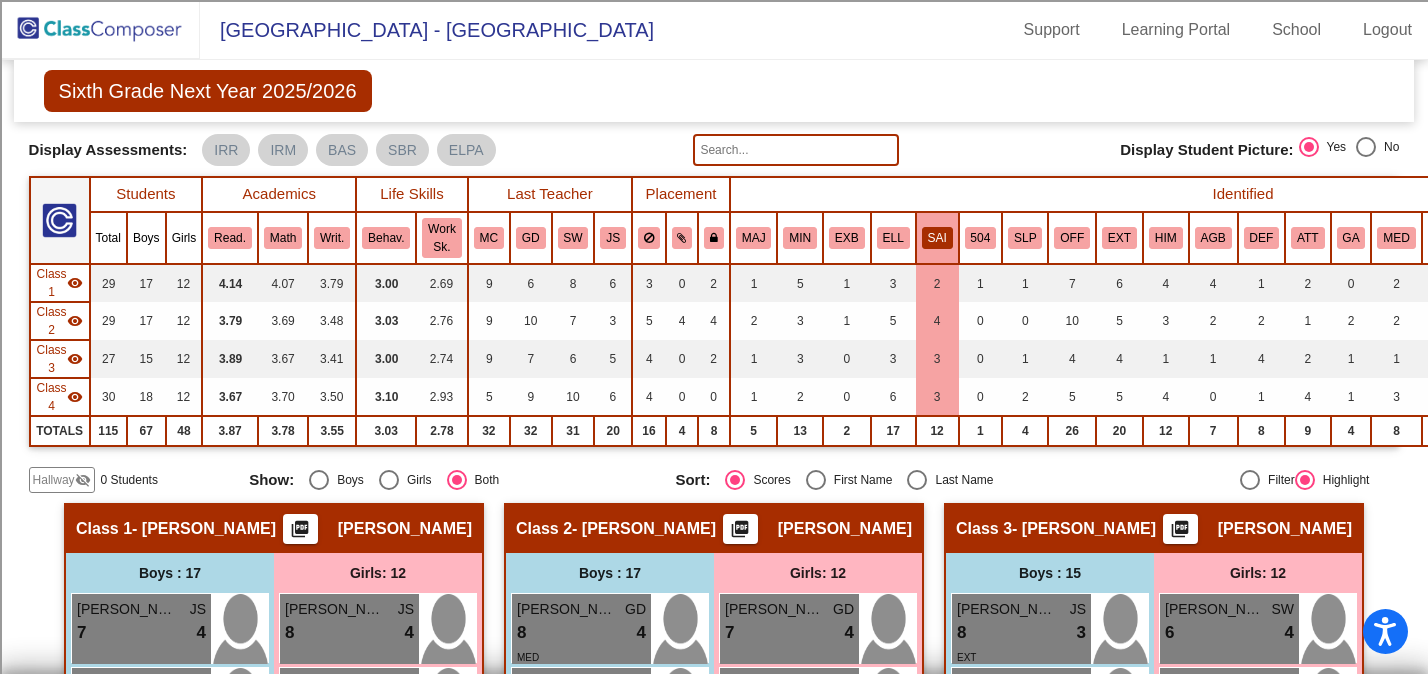 click 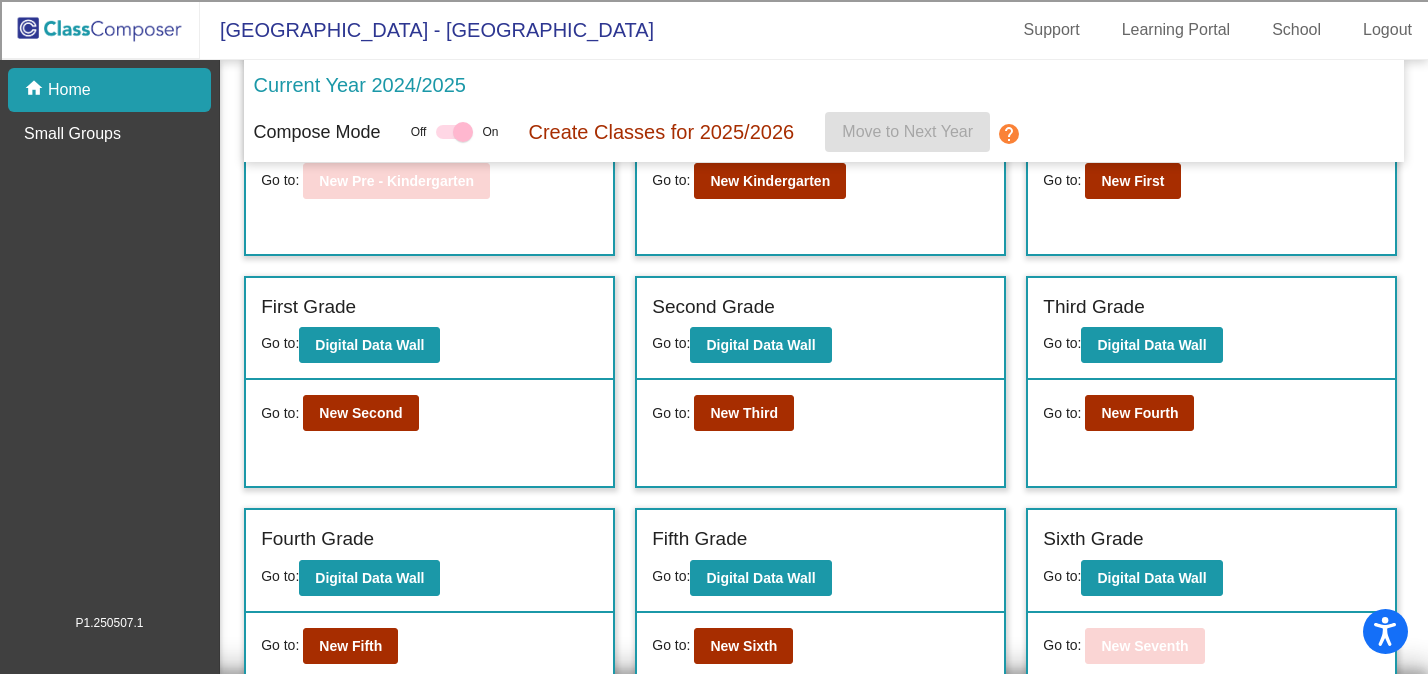 scroll, scrollTop: 178, scrollLeft: 0, axis: vertical 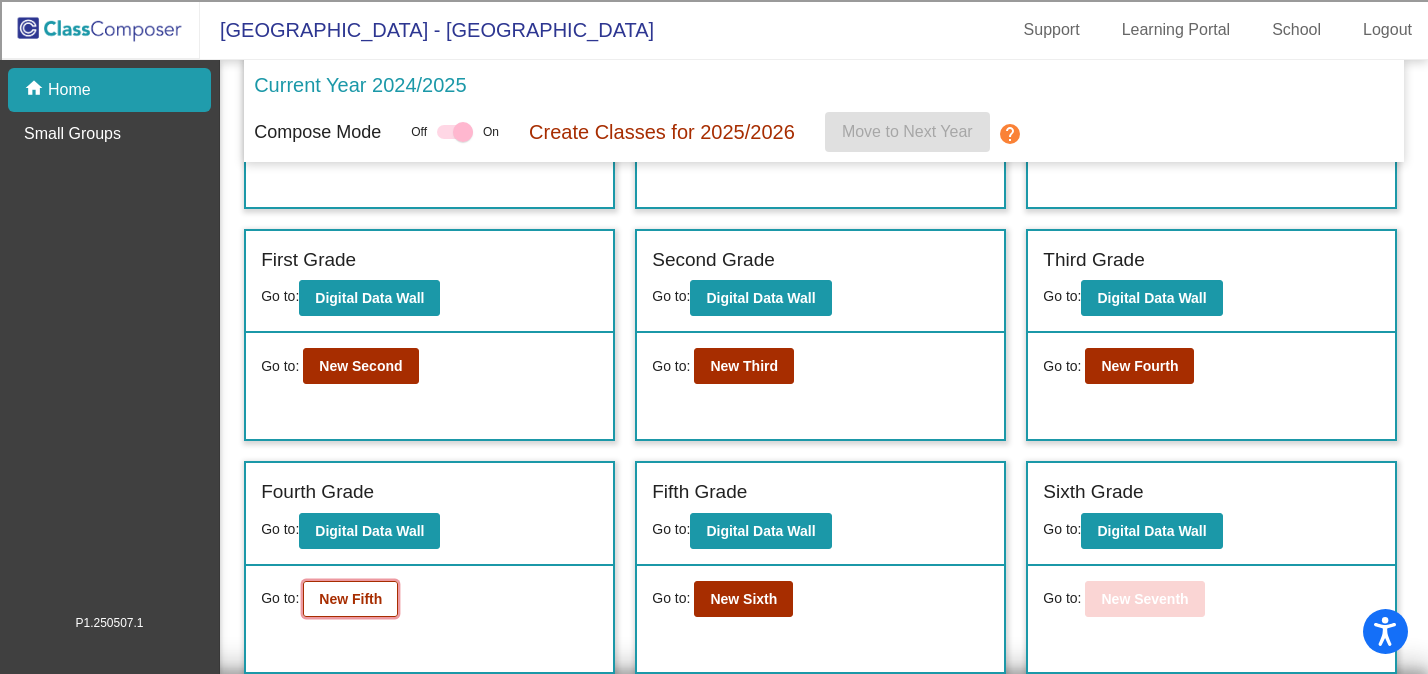 click on "New Fifth" 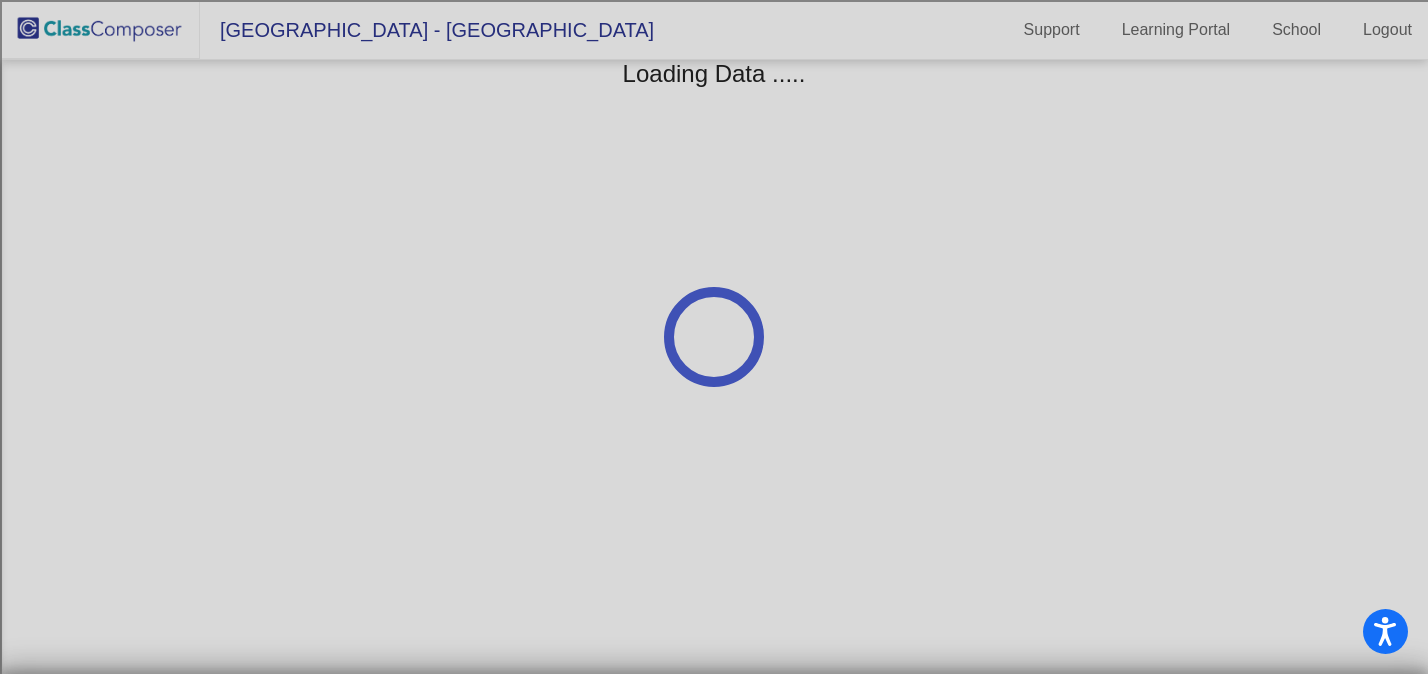 scroll, scrollTop: 0, scrollLeft: 0, axis: both 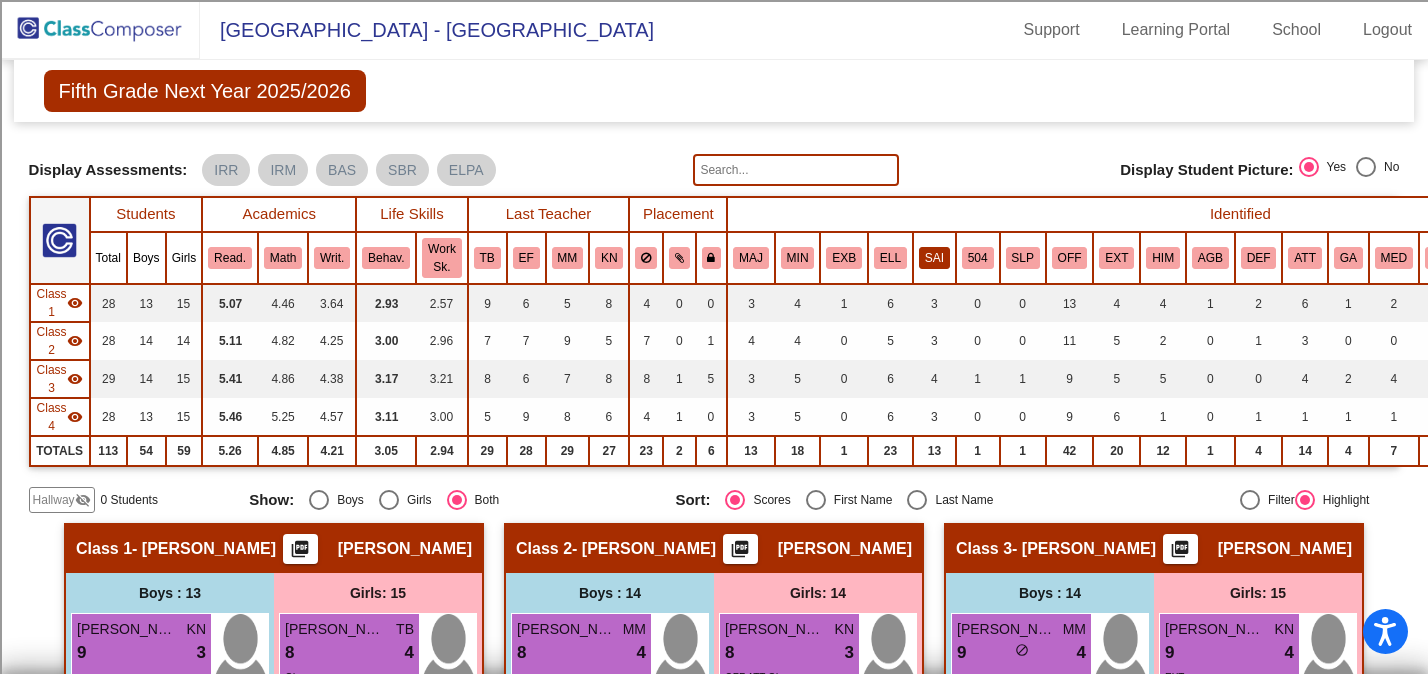 click on "SAI" 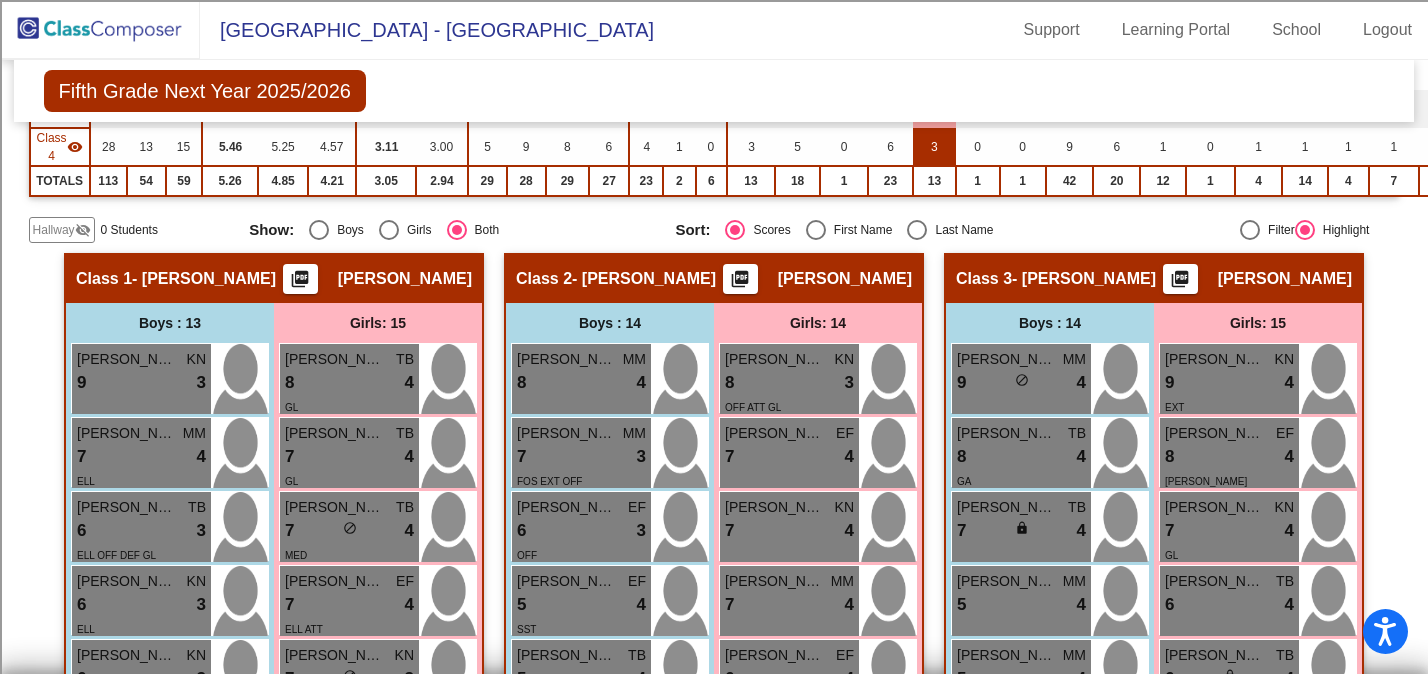 scroll, scrollTop: 265, scrollLeft: 0, axis: vertical 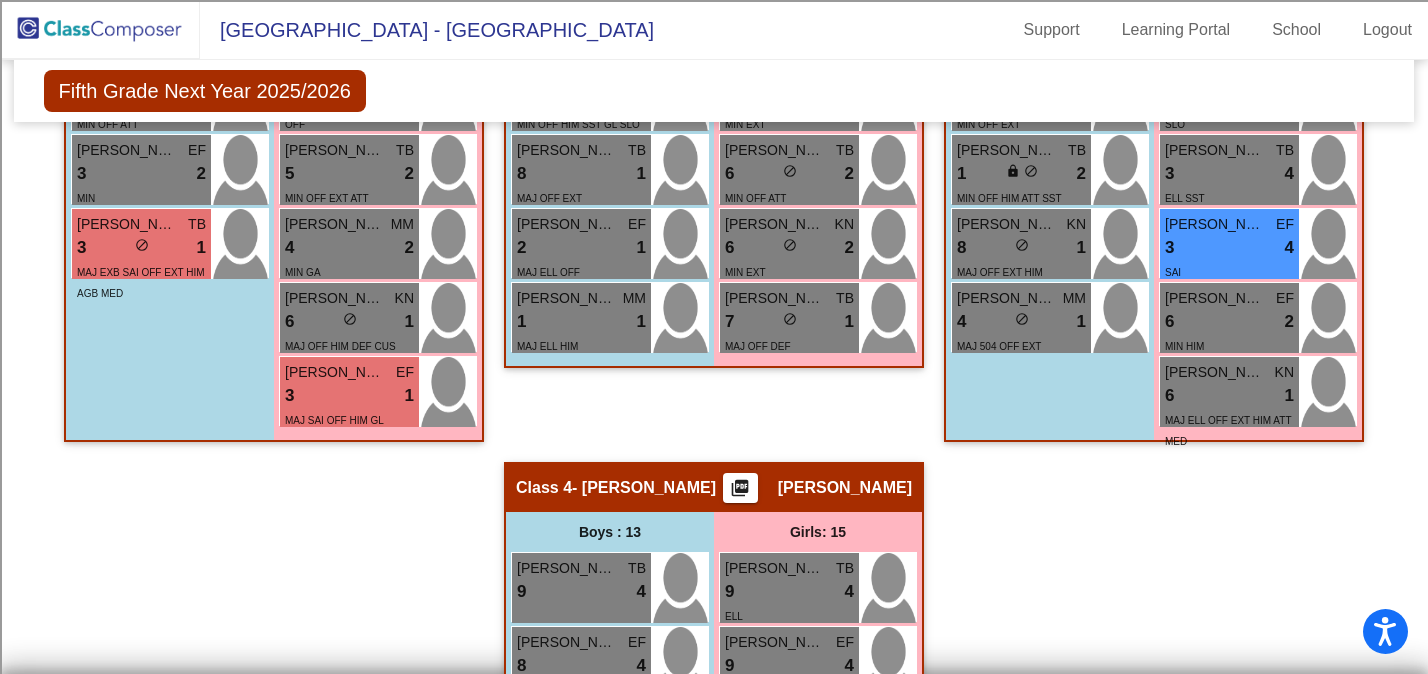 type 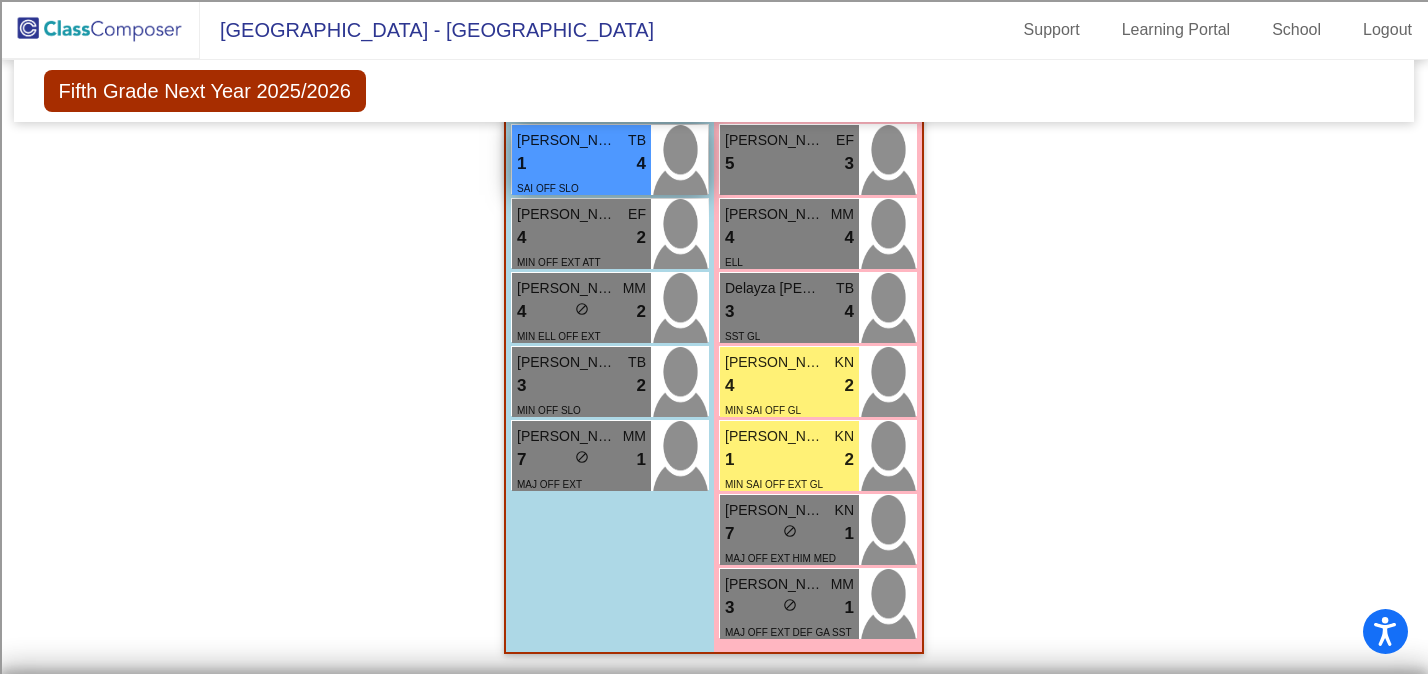 scroll, scrollTop: 2322, scrollLeft: 0, axis: vertical 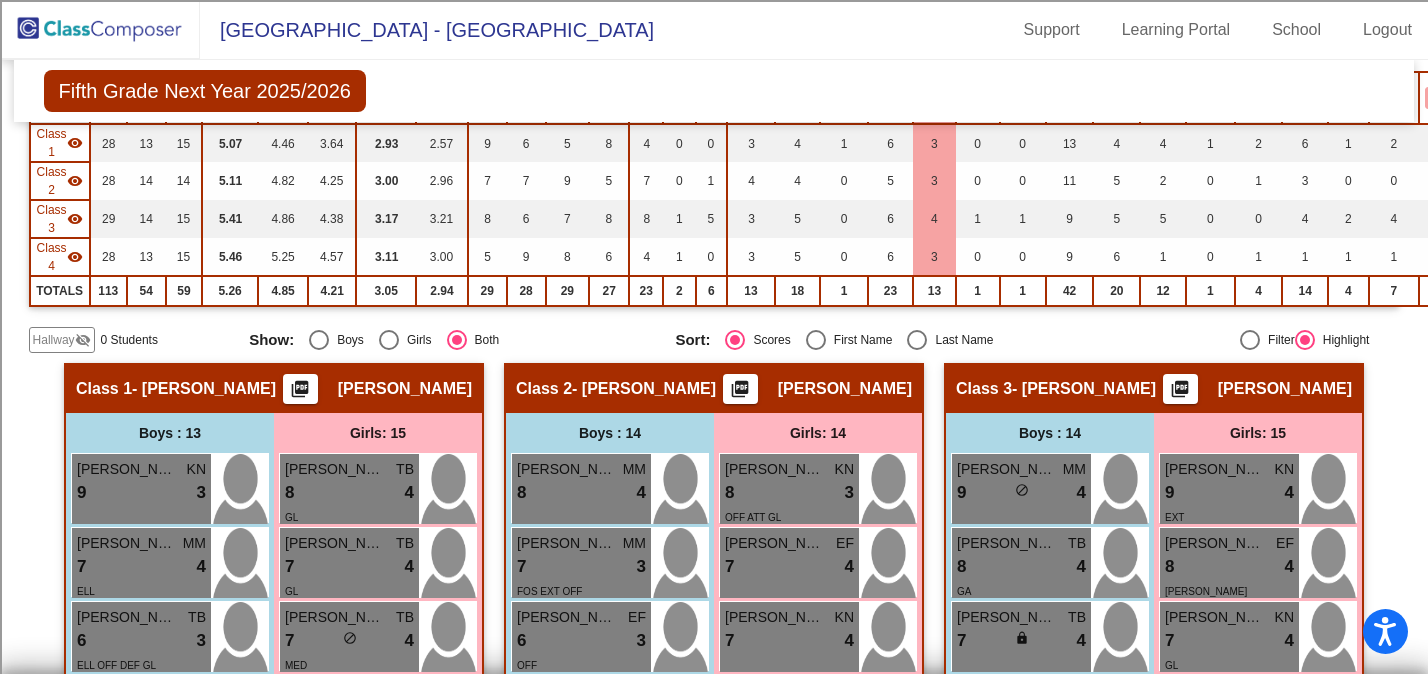 click 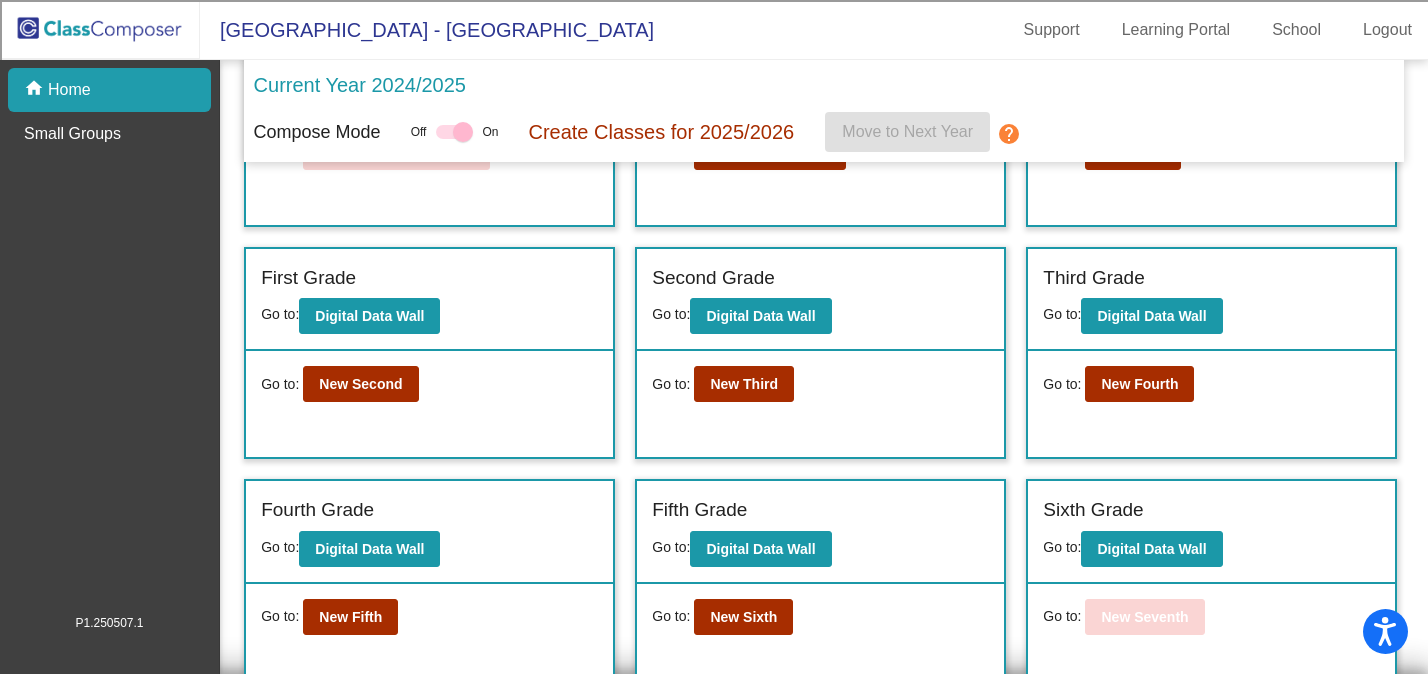 scroll, scrollTop: 178, scrollLeft: 0, axis: vertical 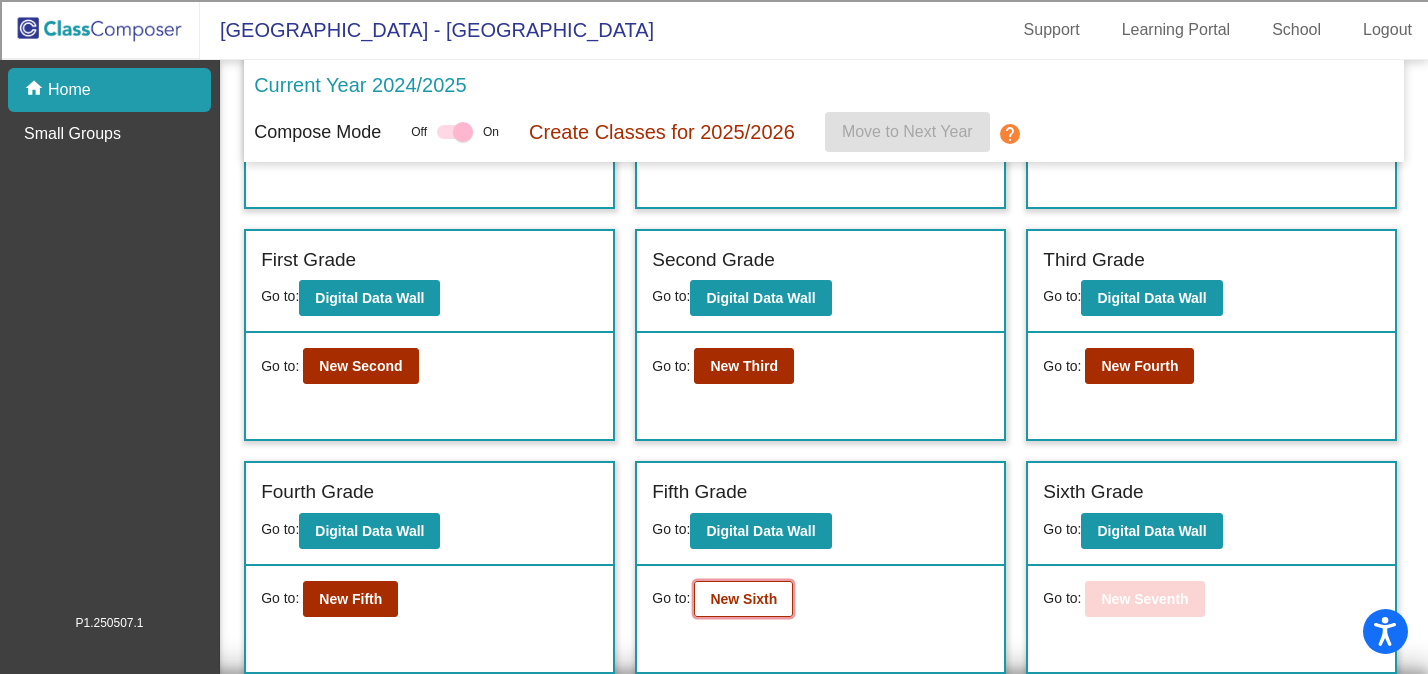 click on "New Sixth" 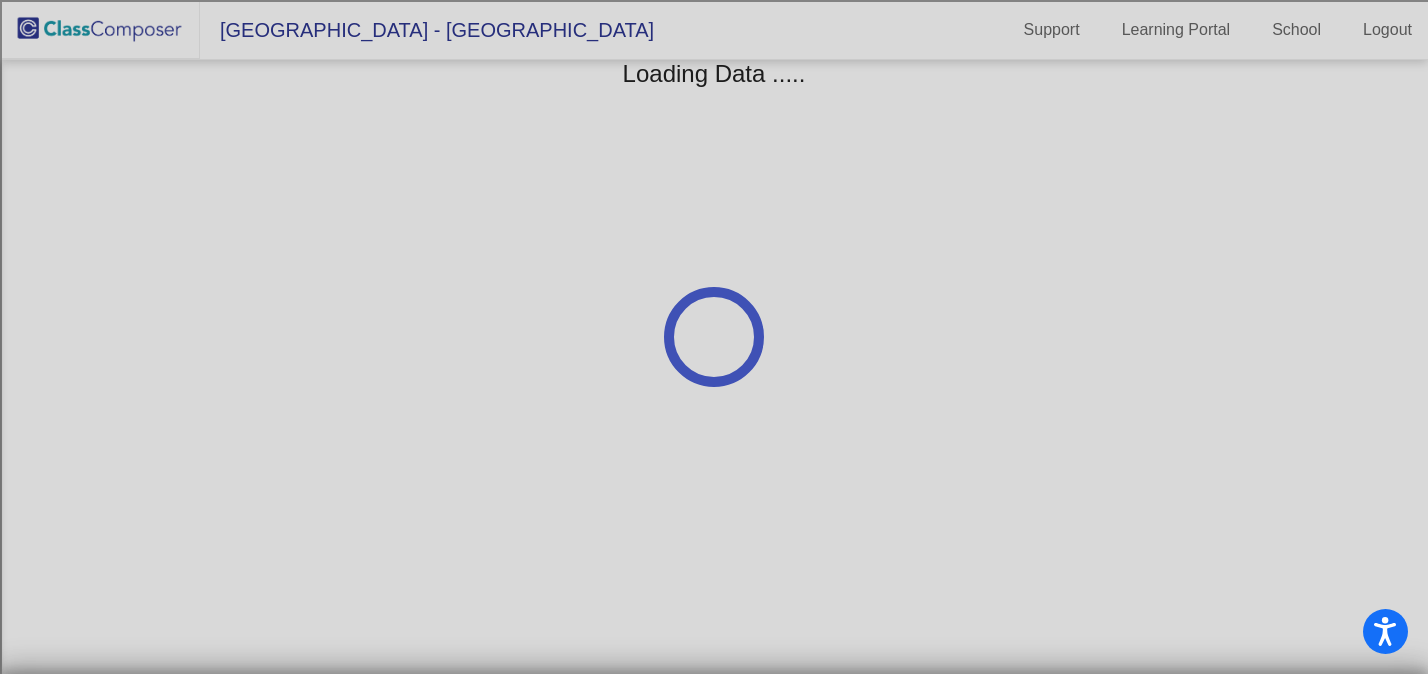 scroll, scrollTop: 0, scrollLeft: 0, axis: both 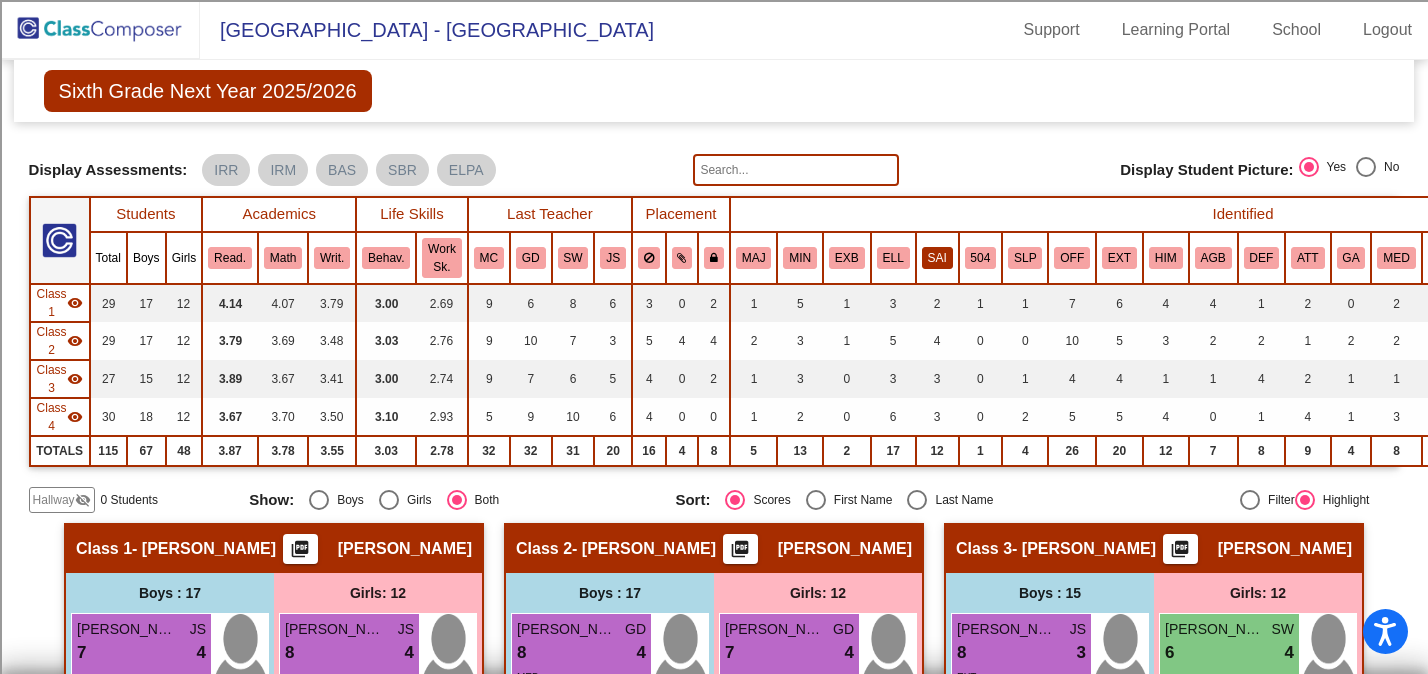 click on "SAI" 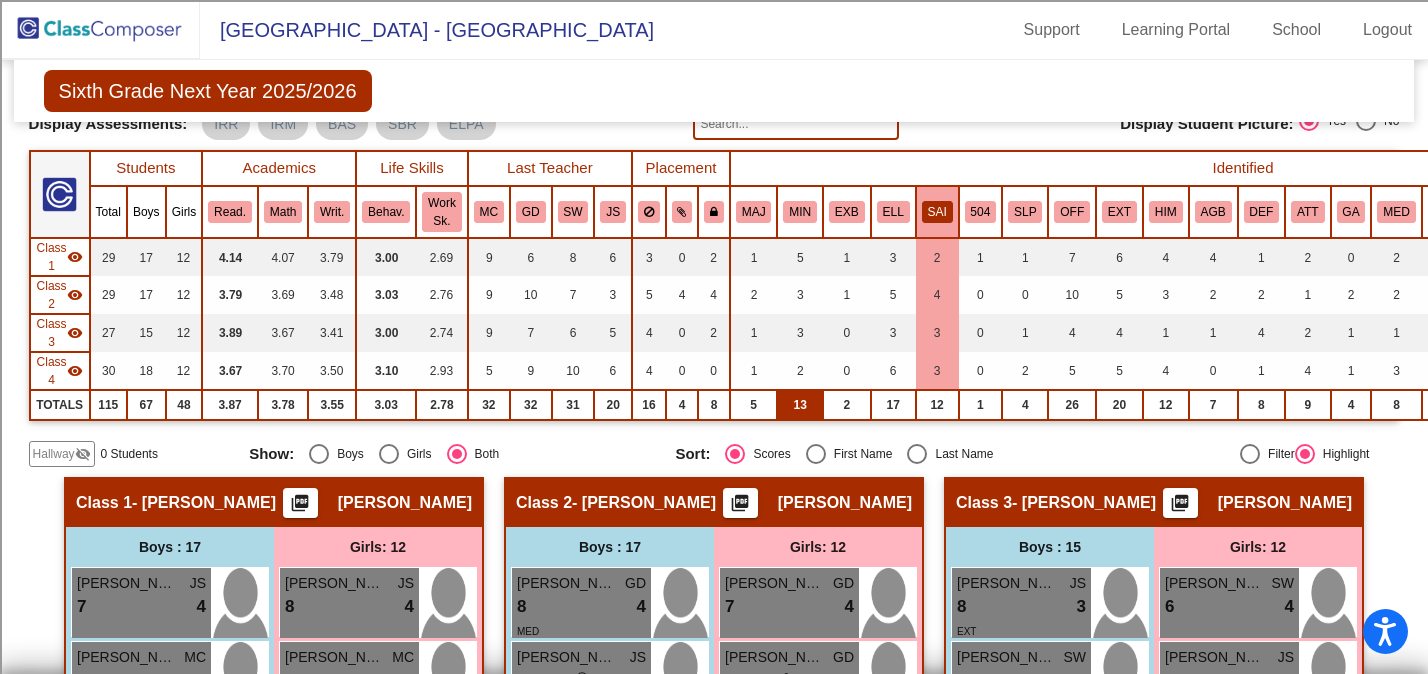 scroll, scrollTop: 33, scrollLeft: 0, axis: vertical 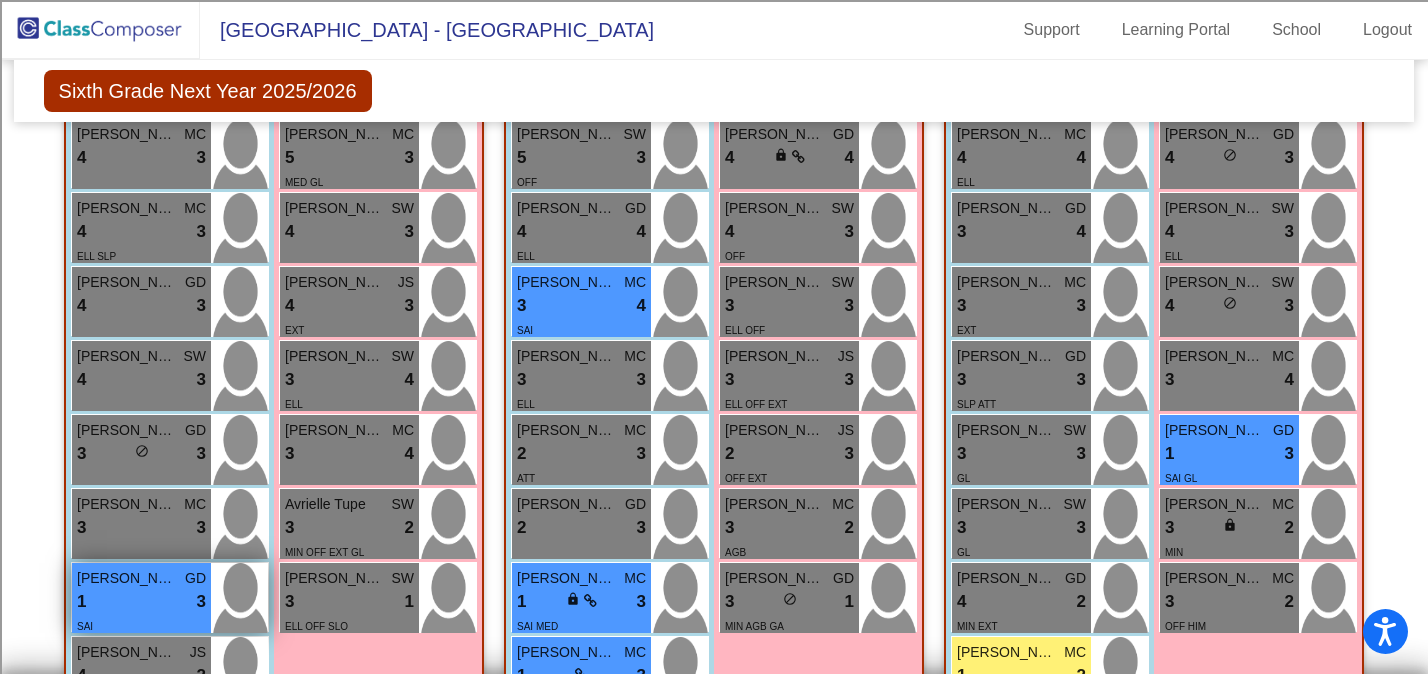 click on "[PERSON_NAME]" at bounding box center (127, 578) 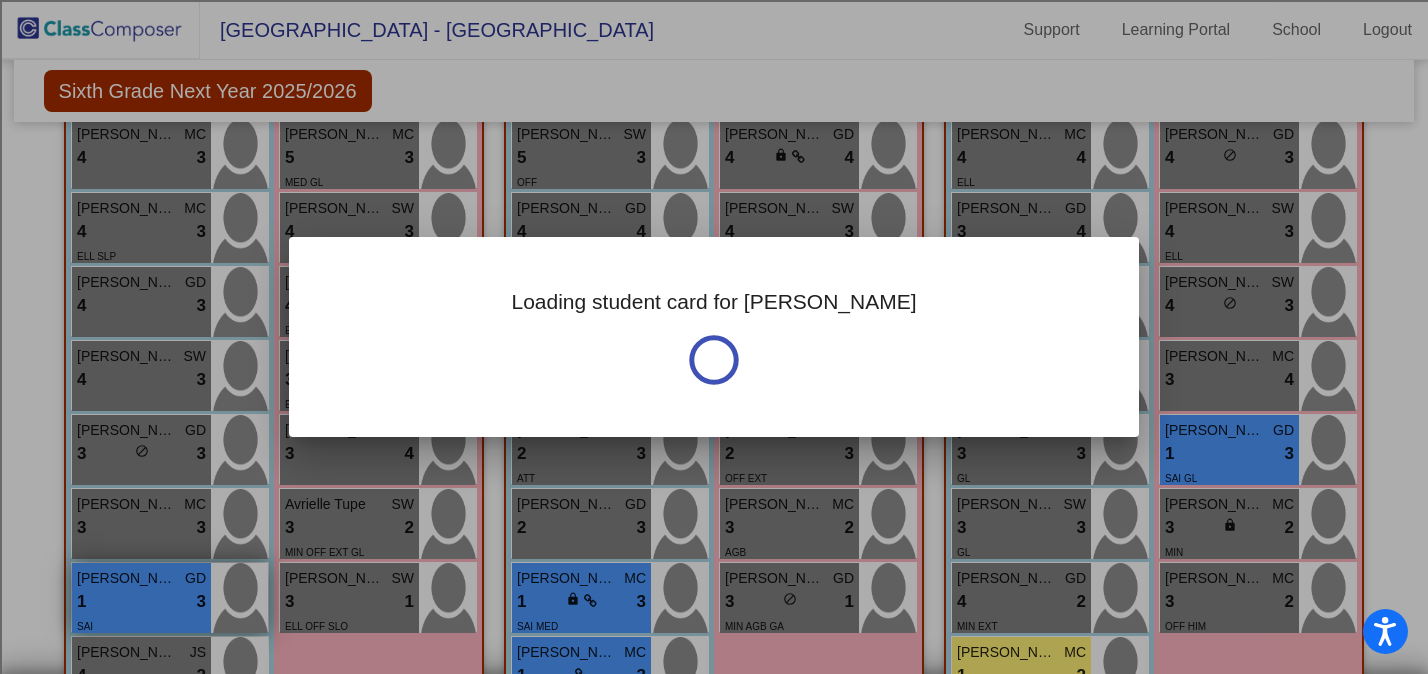 click at bounding box center [714, 337] 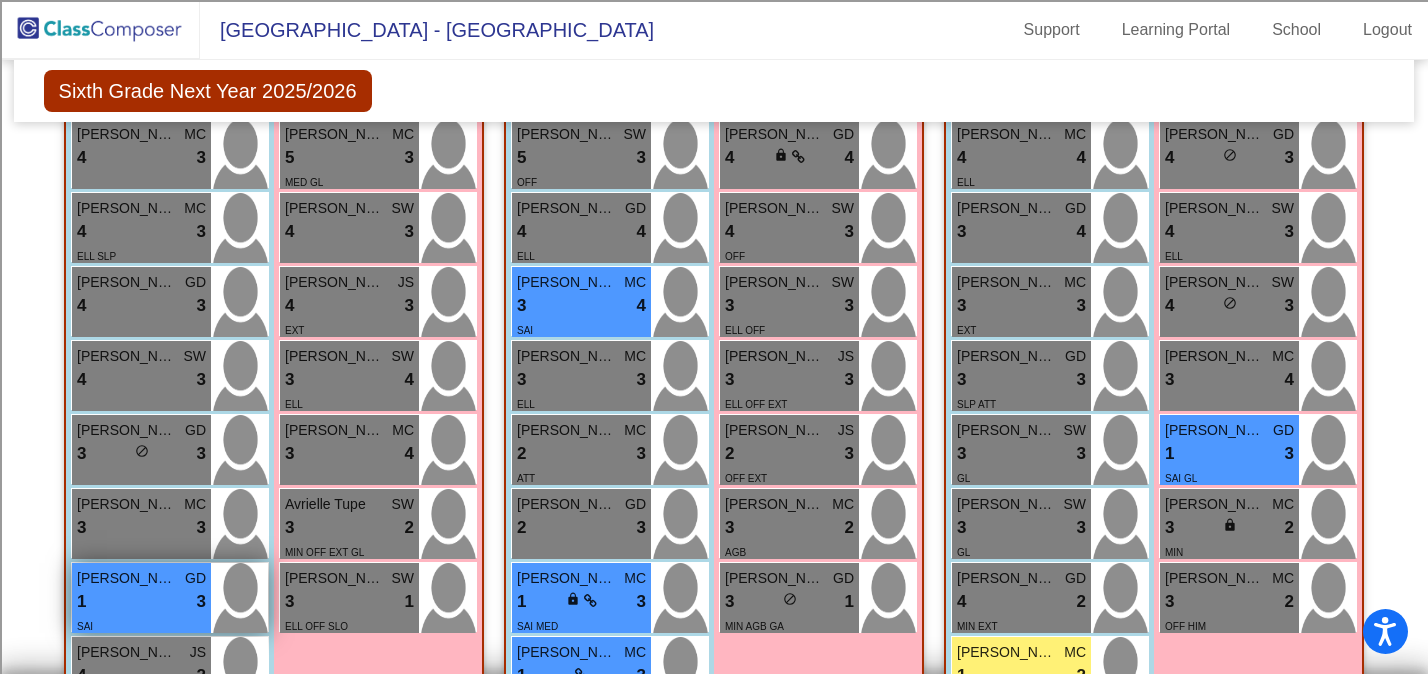 click on "[PERSON_NAME]" at bounding box center [127, 578] 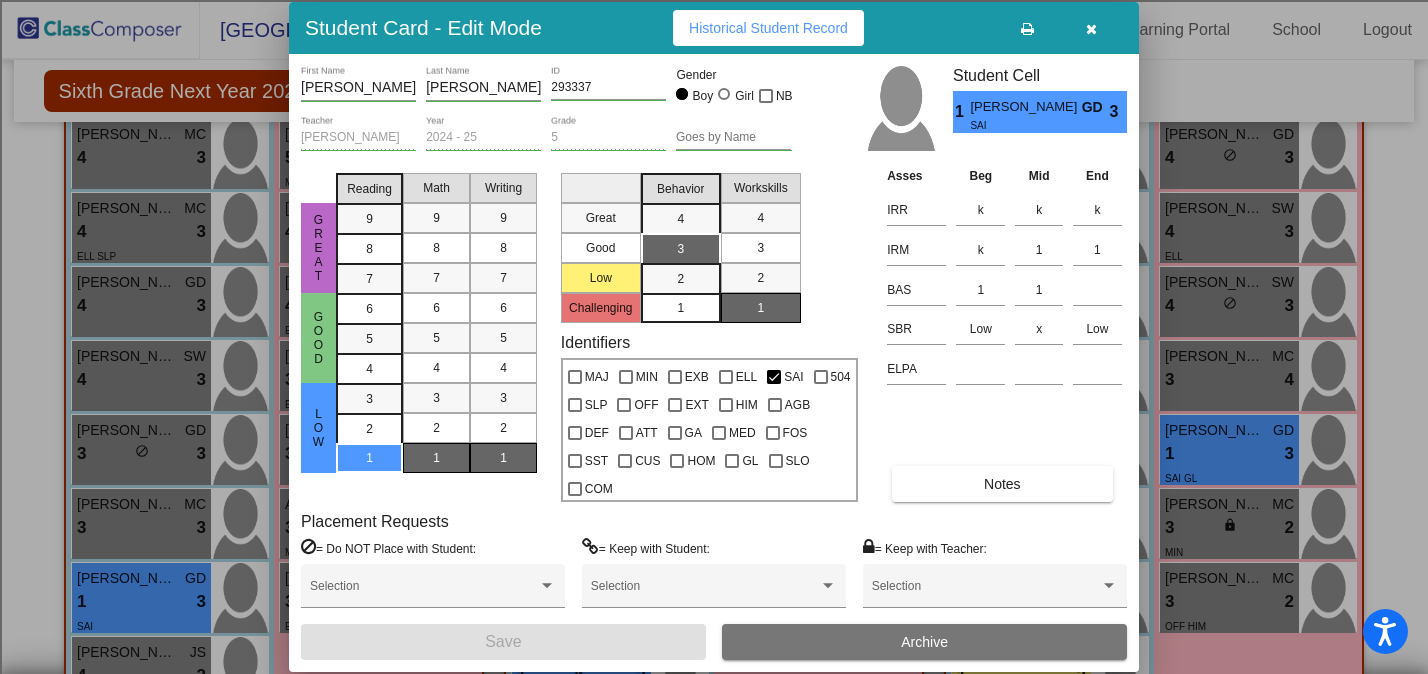 click at bounding box center (1091, 29) 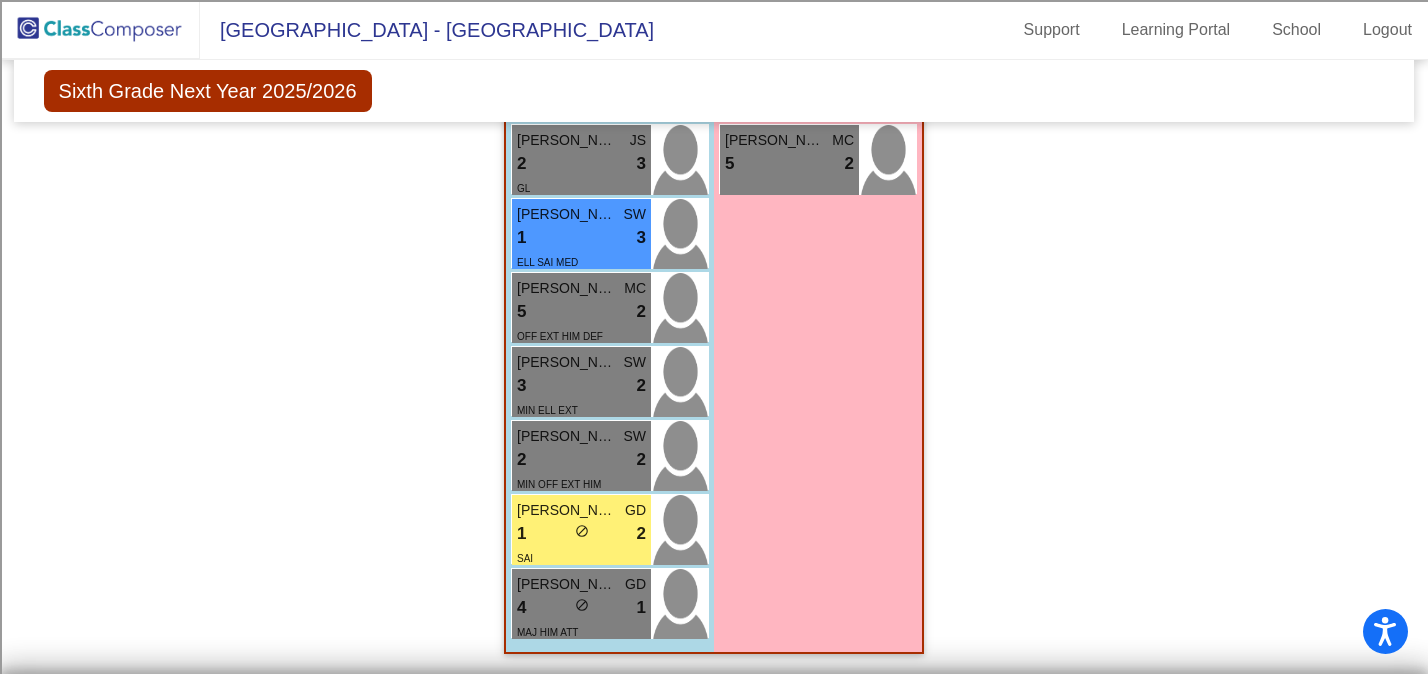 scroll, scrollTop: 2595, scrollLeft: 0, axis: vertical 